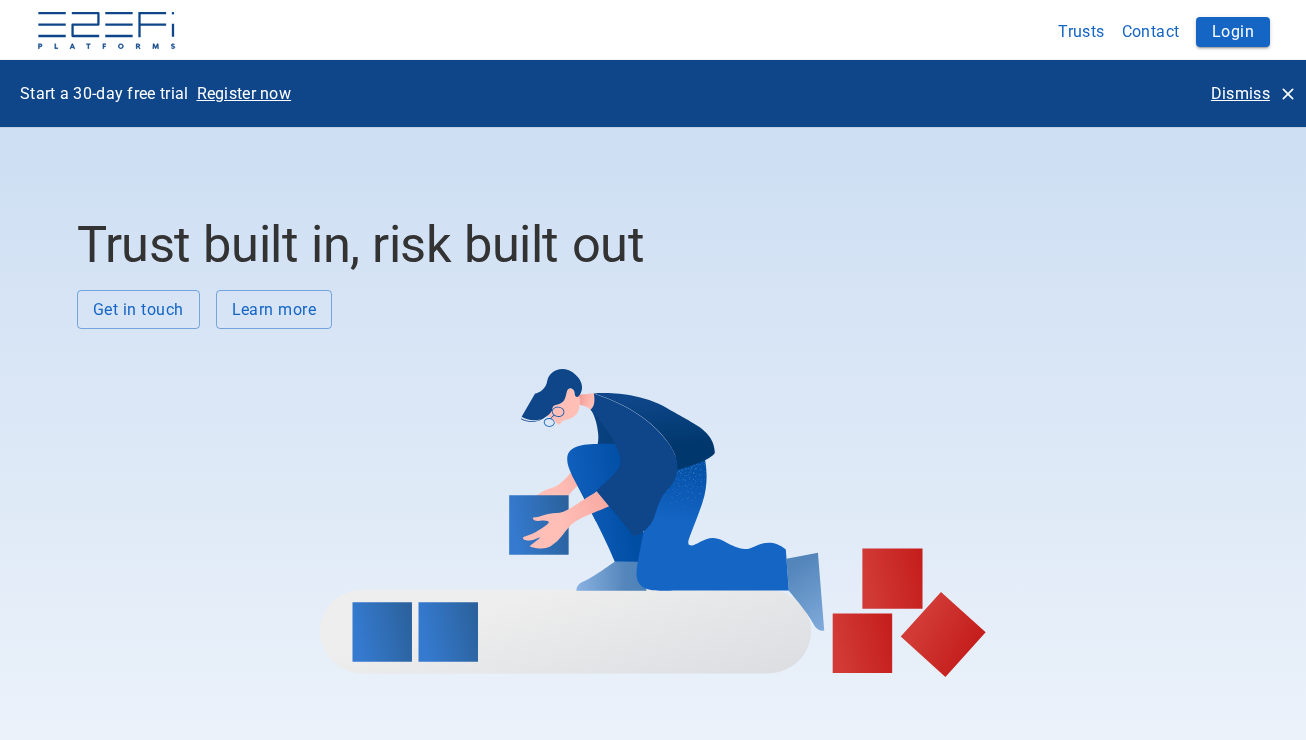 scroll, scrollTop: 0, scrollLeft: 0, axis: both 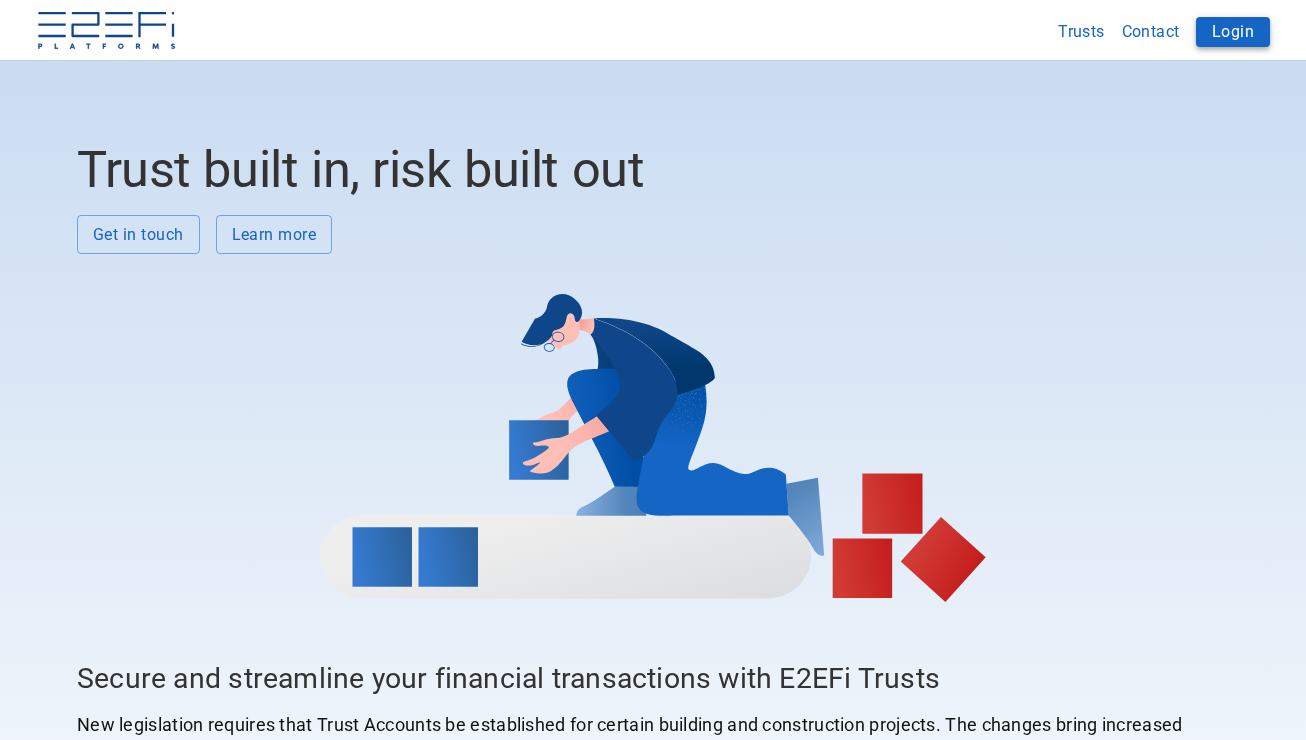 click on "Login" at bounding box center [1233, 32] 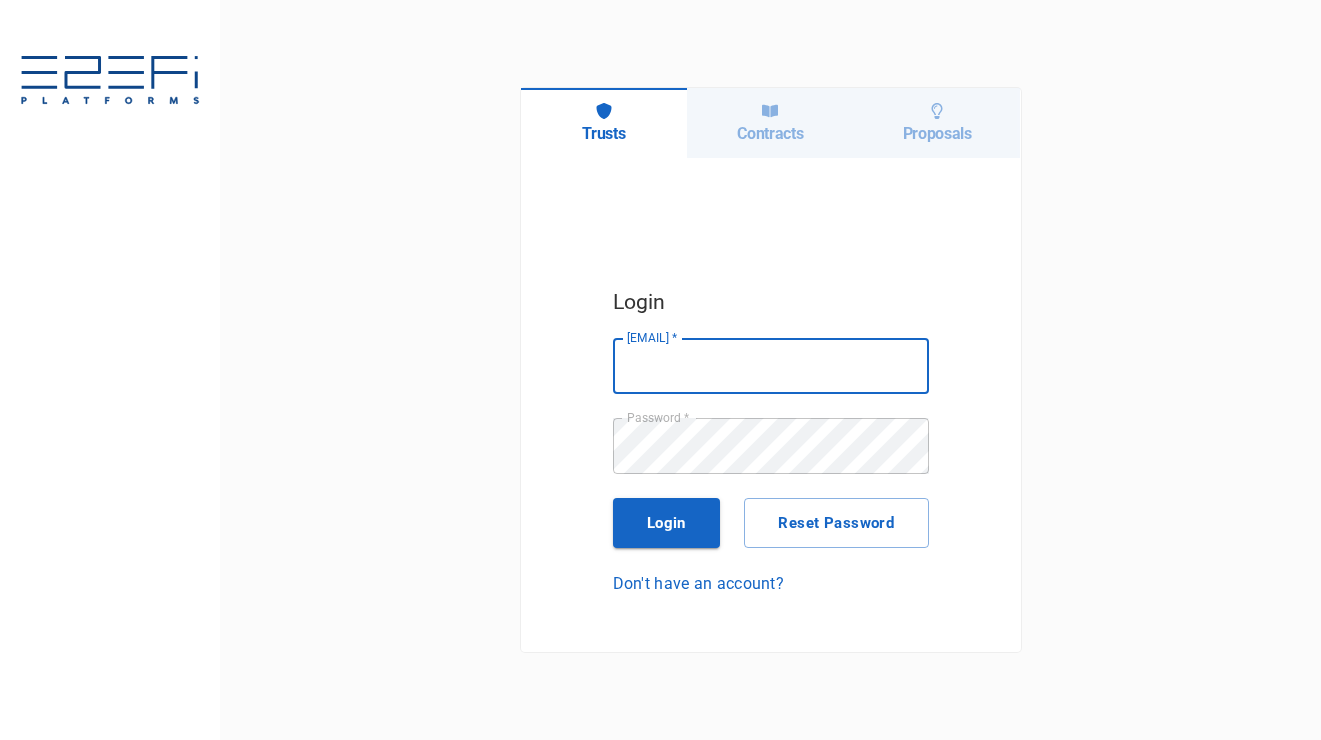 scroll, scrollTop: 0, scrollLeft: 0, axis: both 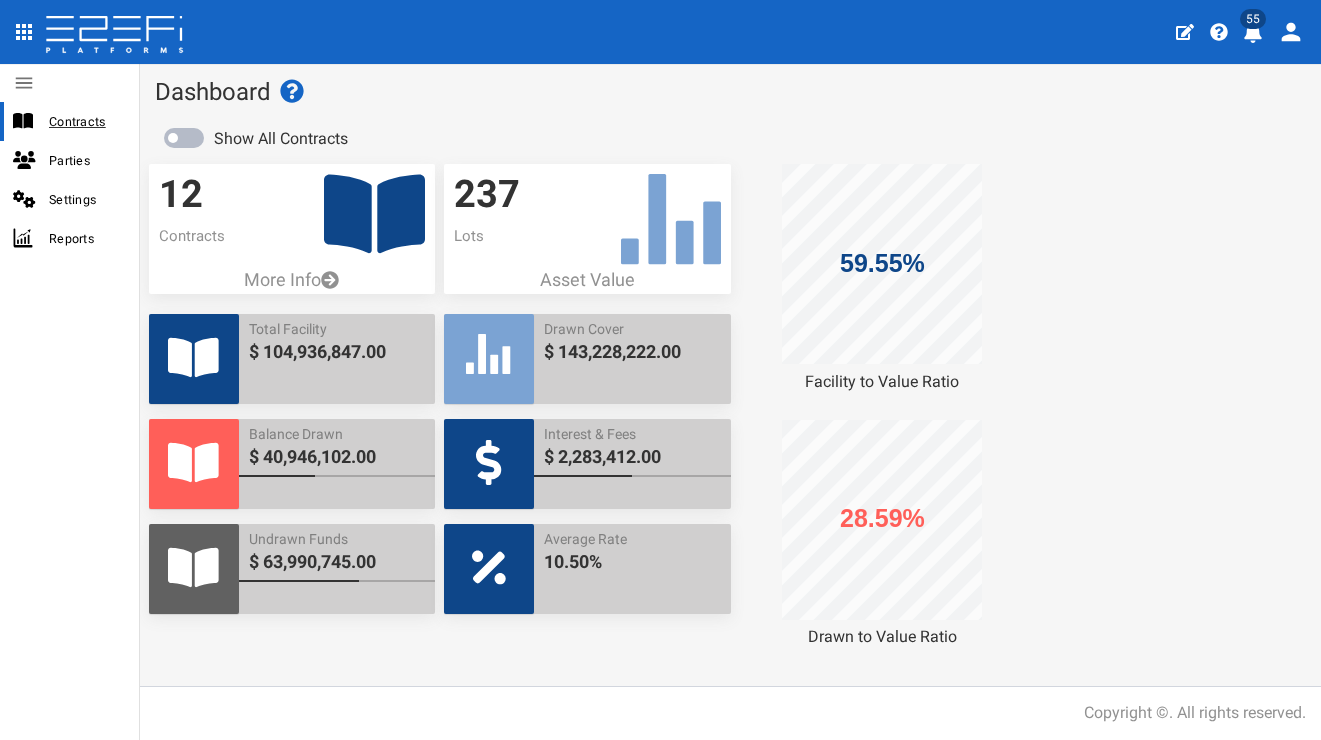 click at bounding box center [31, 121] 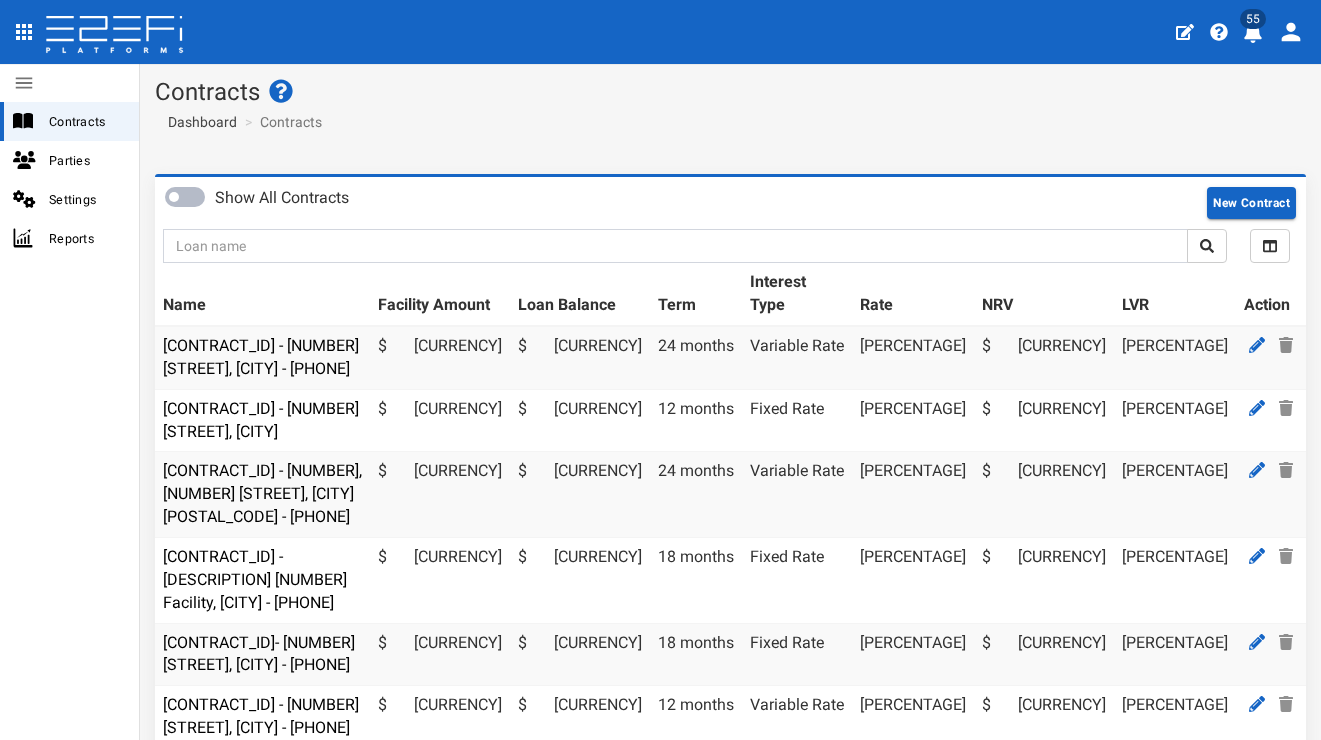 scroll, scrollTop: 0, scrollLeft: 0, axis: both 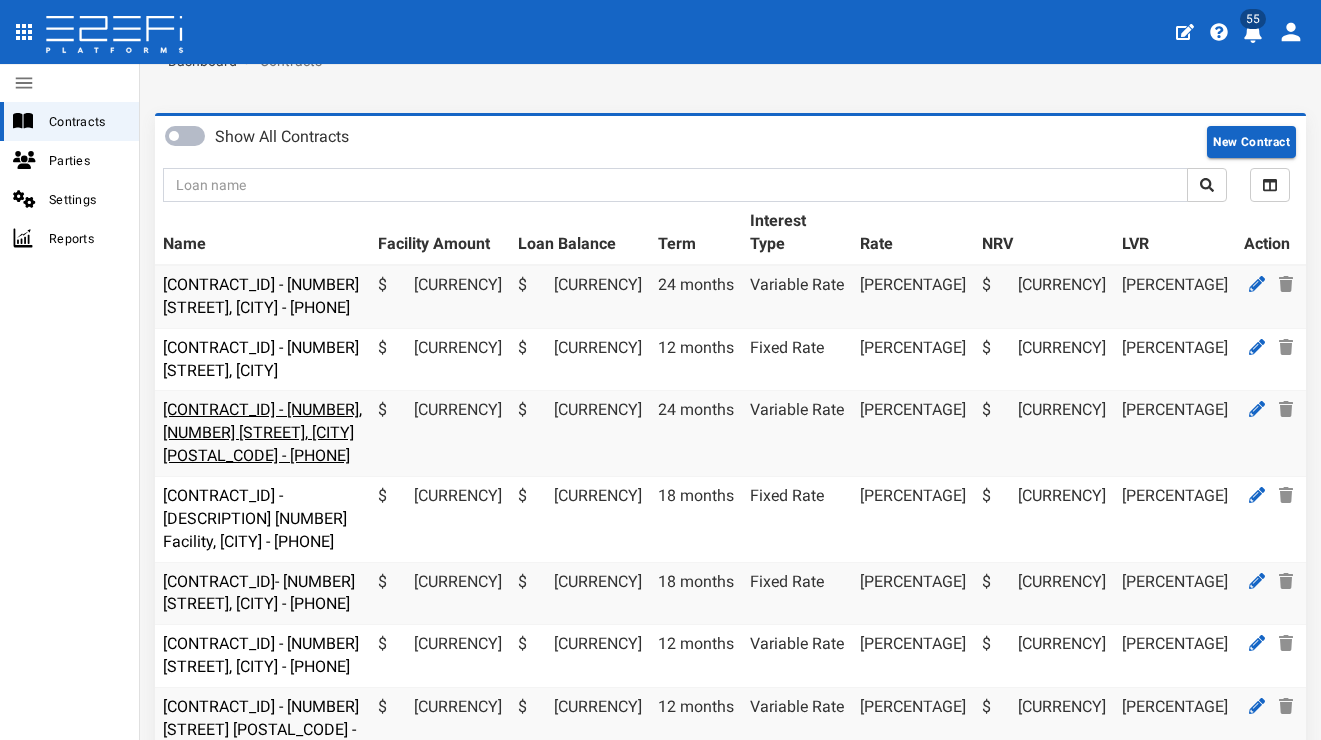 click on "HAMP0003 - 15 Aramis Place, Nudgee 4014 693-1151" at bounding box center (262, 432) 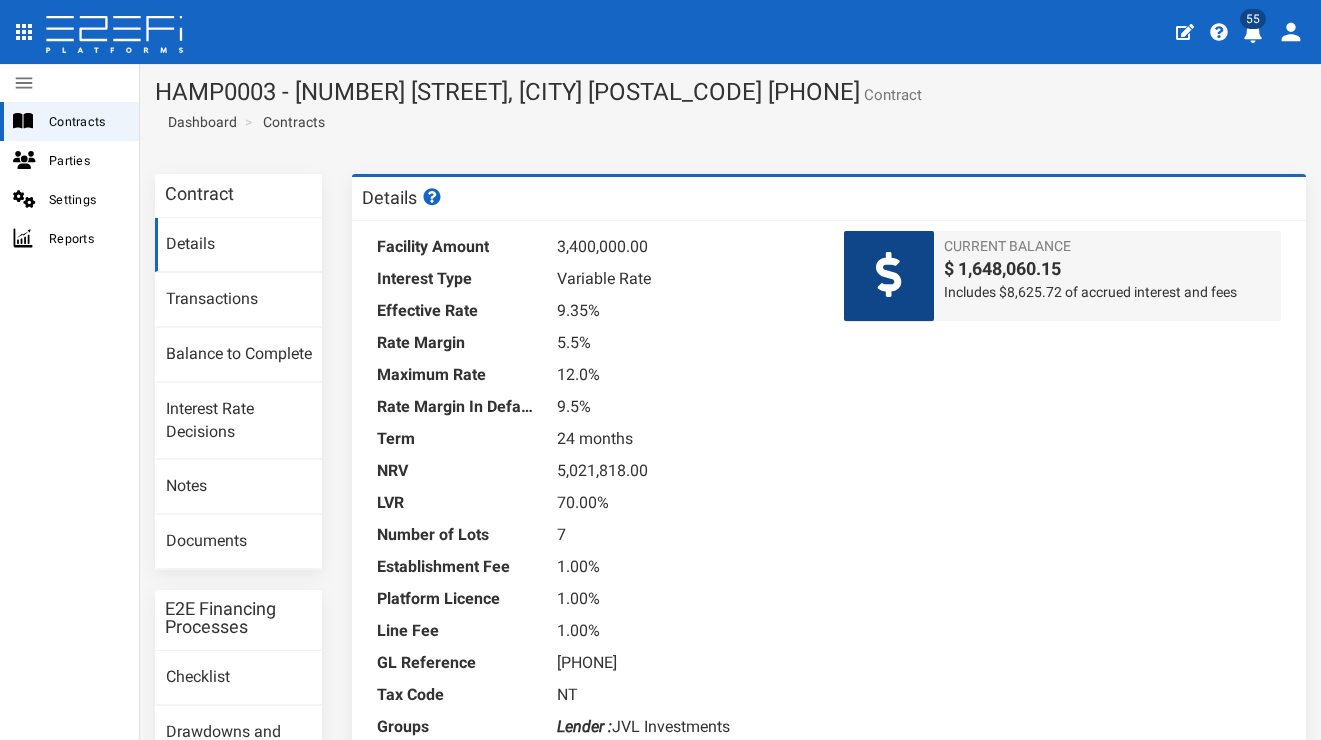scroll, scrollTop: 0, scrollLeft: 0, axis: both 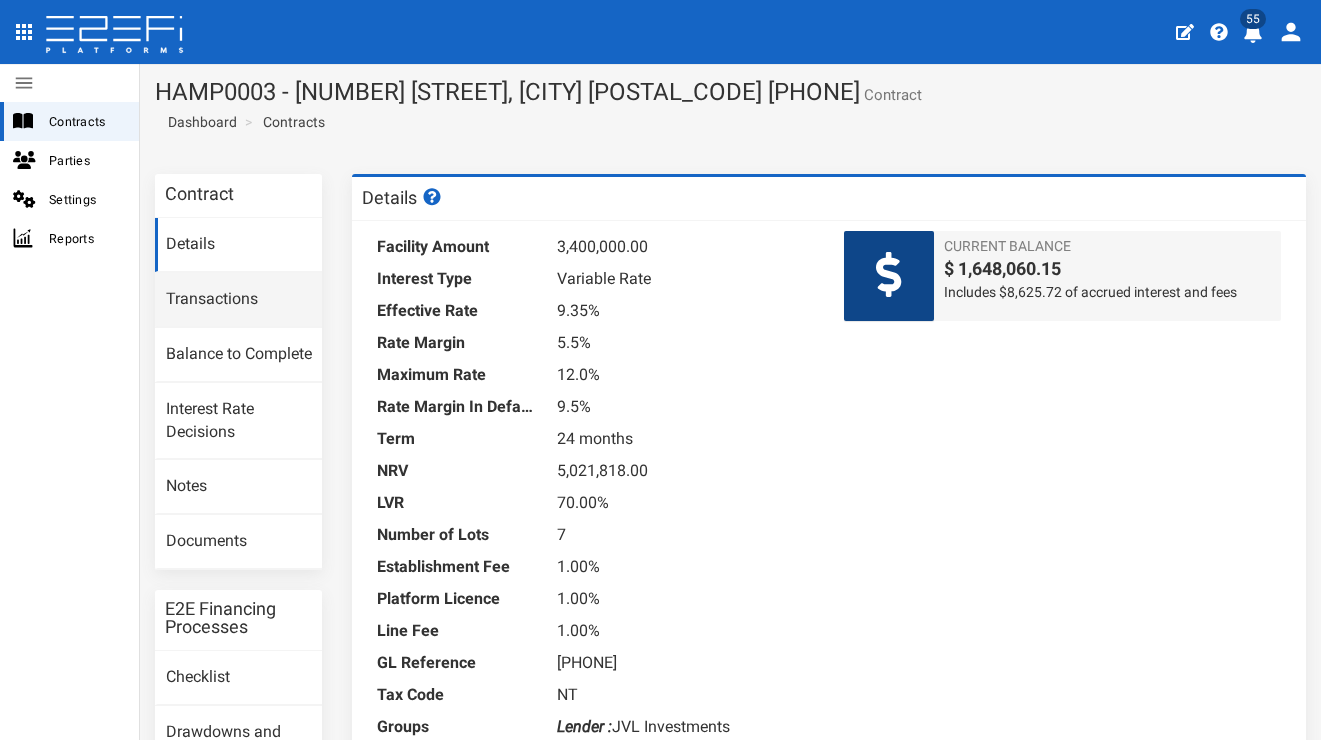 click on "Transactions" at bounding box center [238, 300] 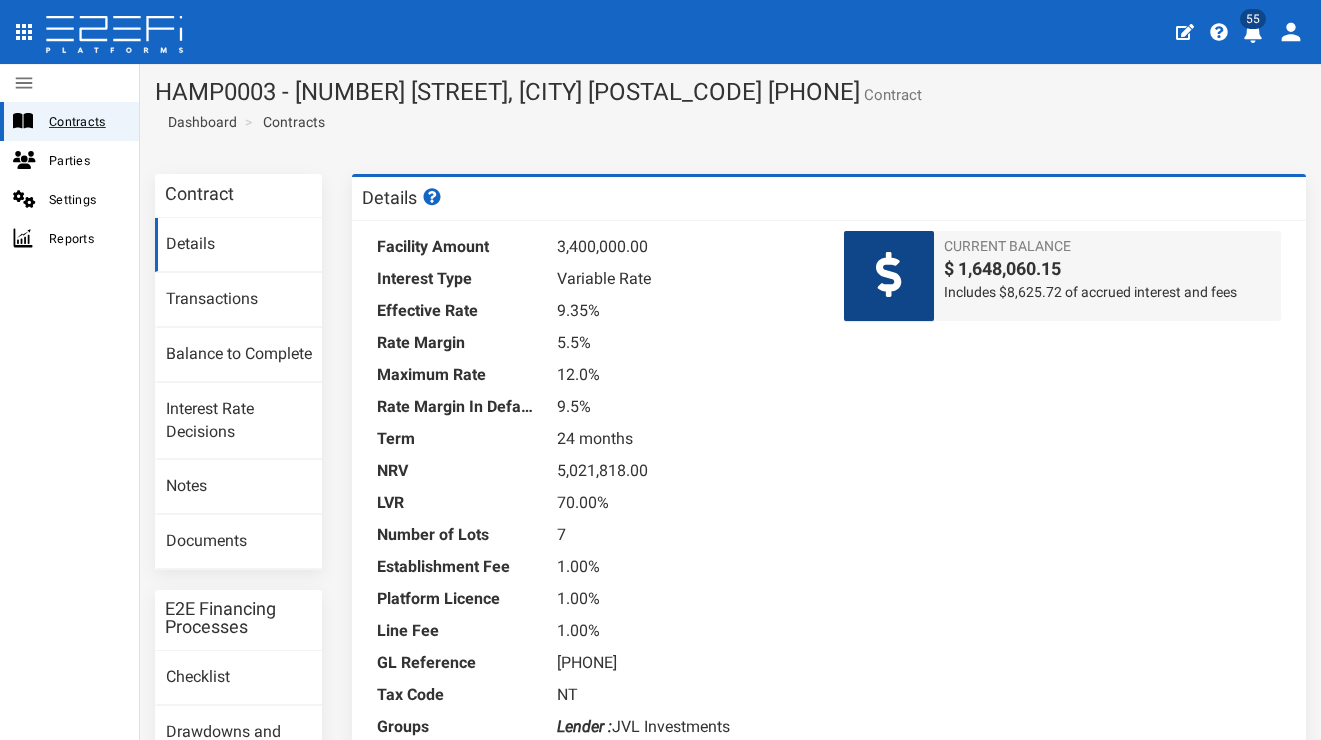 click on "[CONTRACTS]" at bounding box center (86, 121) 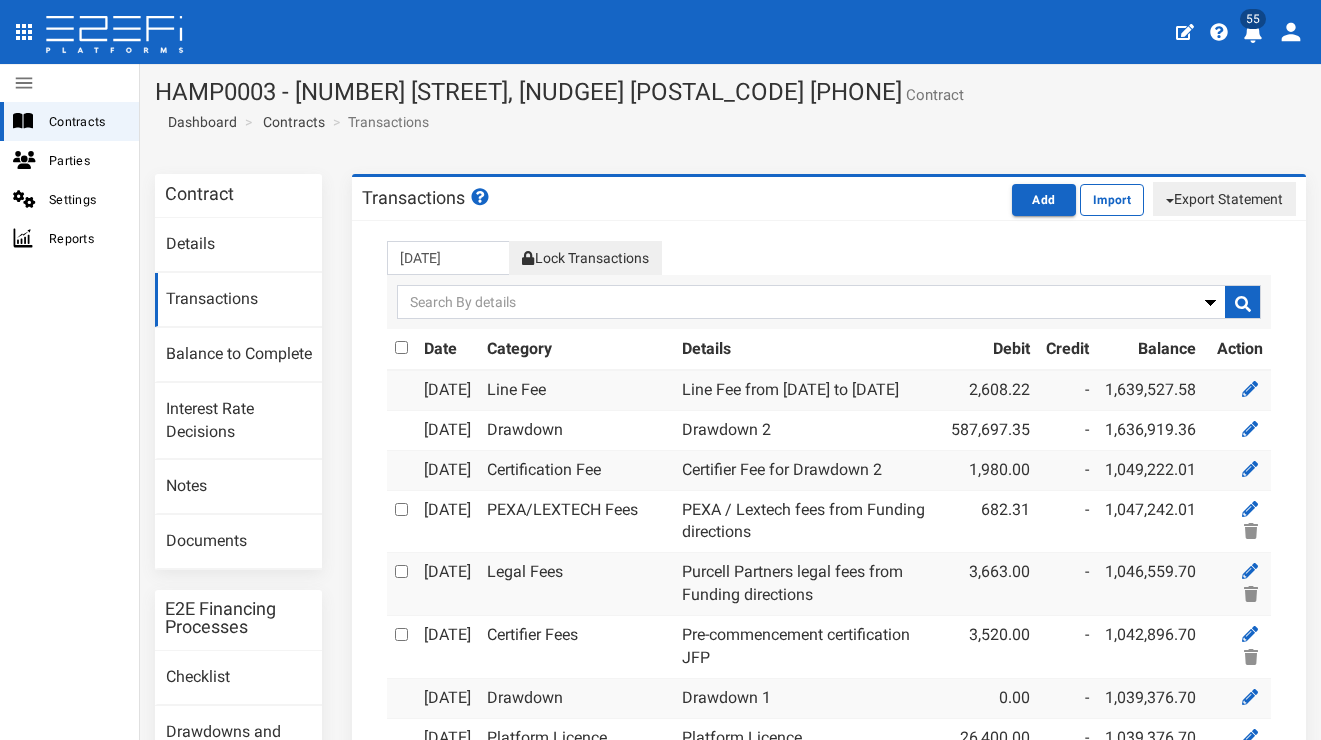 scroll, scrollTop: 0, scrollLeft: 0, axis: both 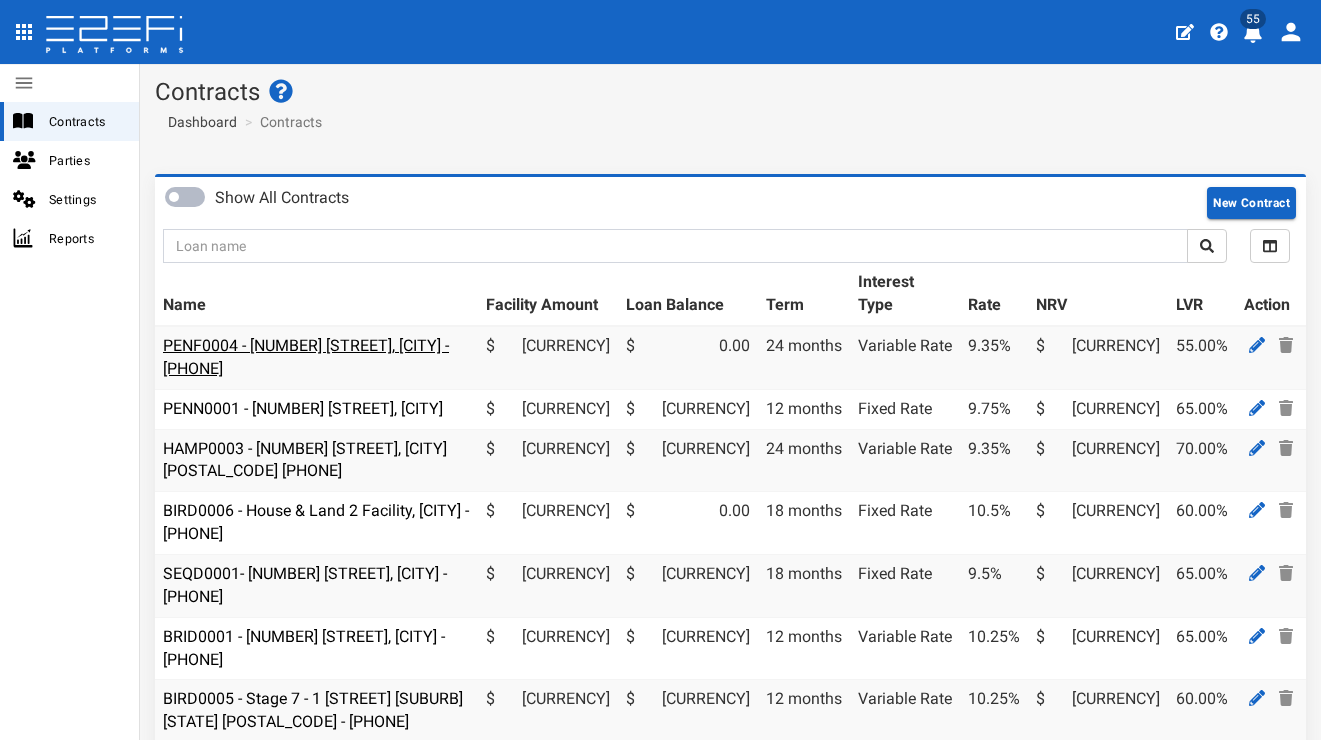 click on "[CONTRACT_ID] - [NUMBER] [STREET], [CITY] - [PHONE]" at bounding box center [306, 357] 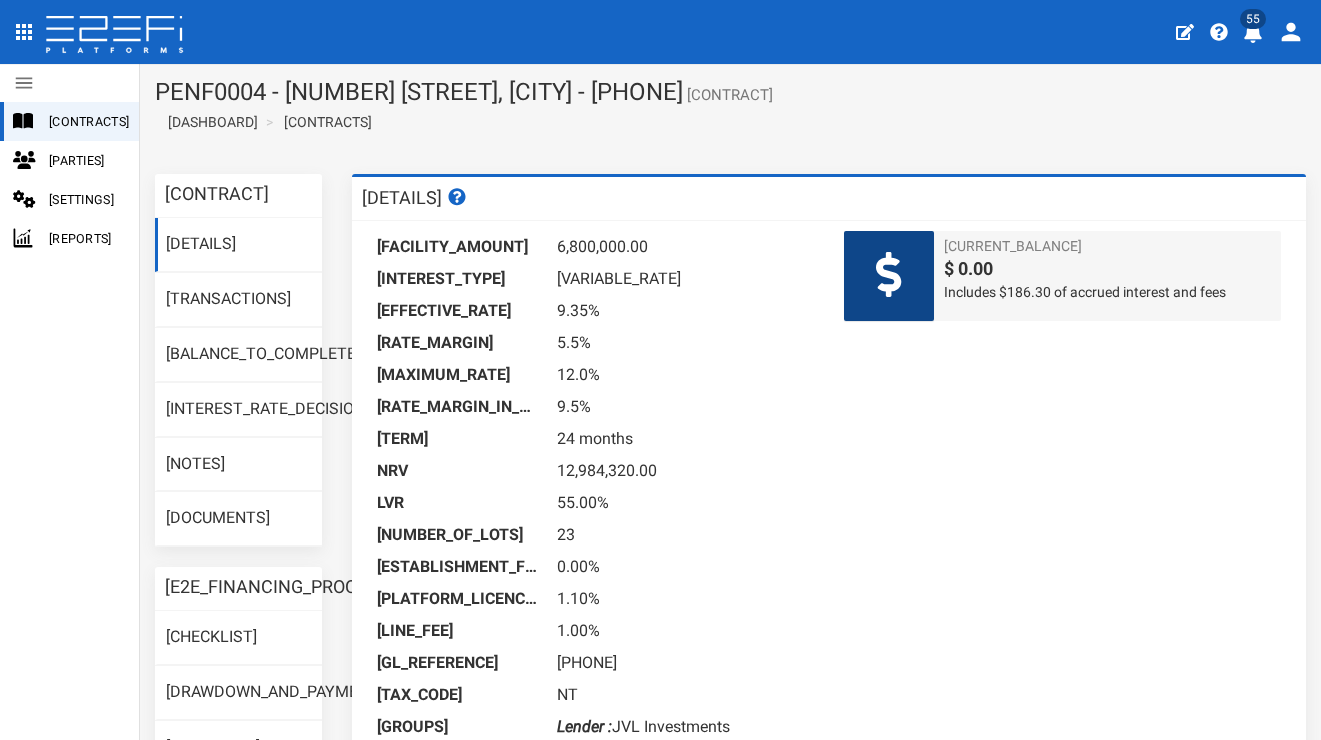 scroll, scrollTop: 0, scrollLeft: 0, axis: both 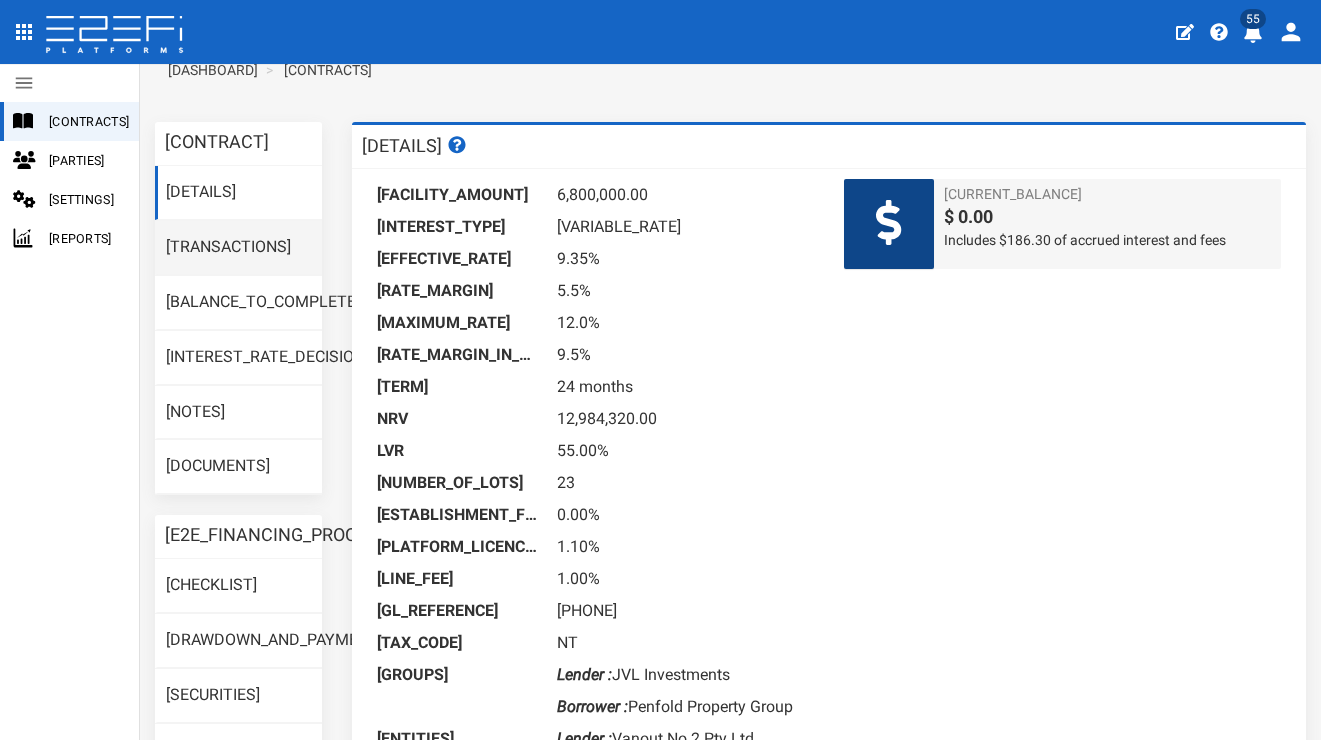 click on "Transactions" at bounding box center [238, 248] 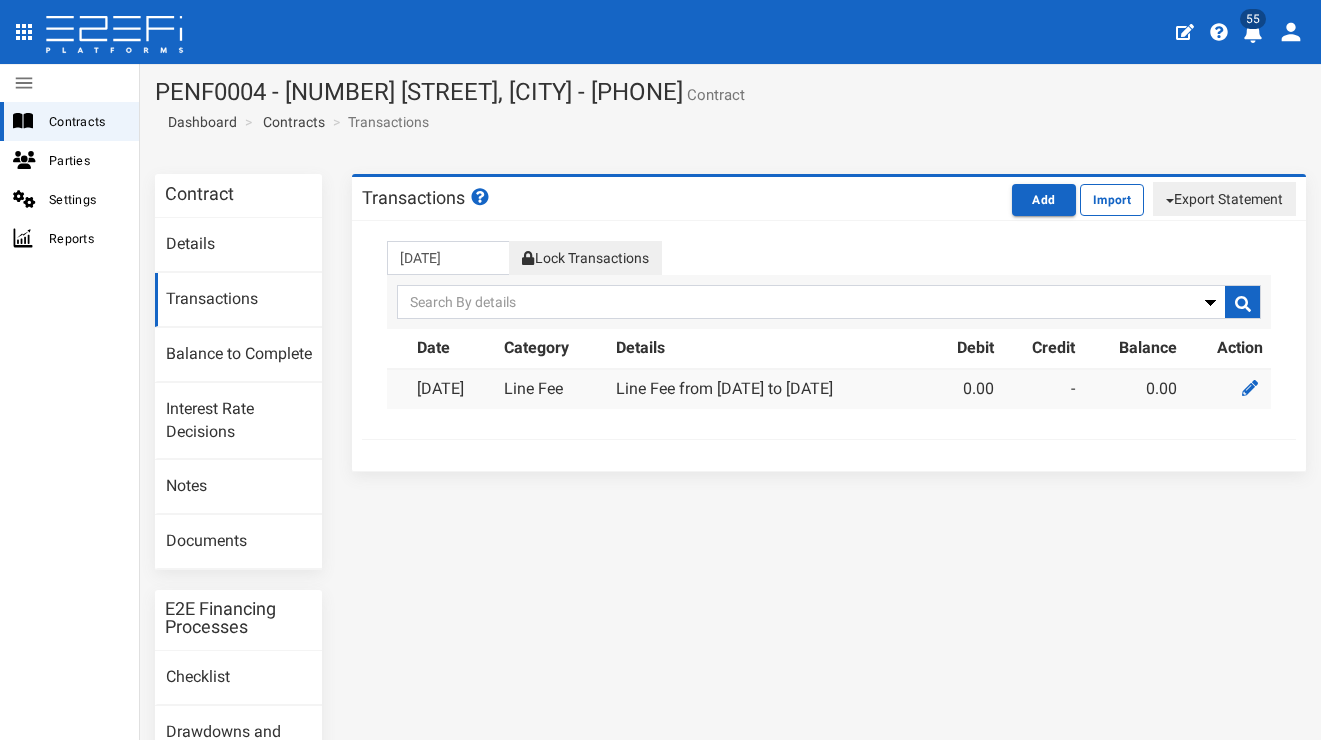 scroll, scrollTop: 0, scrollLeft: 0, axis: both 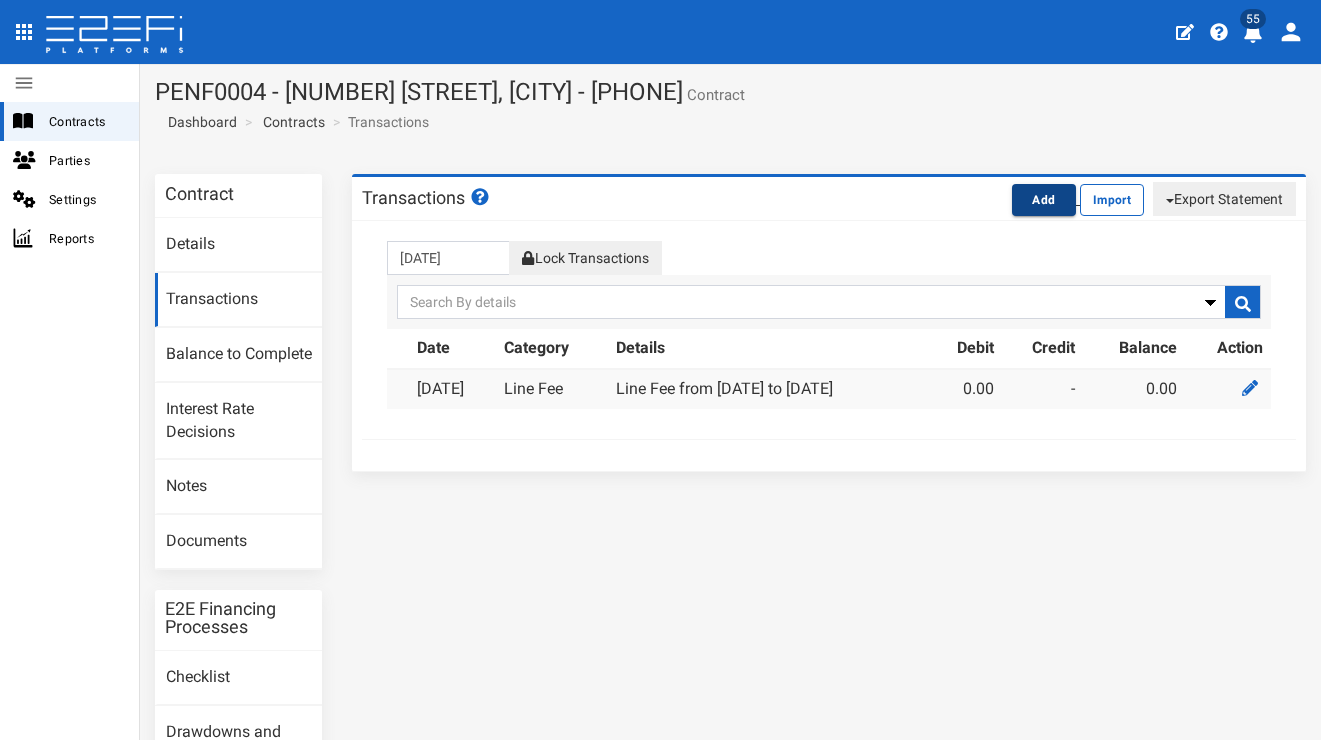 click on "Add" at bounding box center [1044, 200] 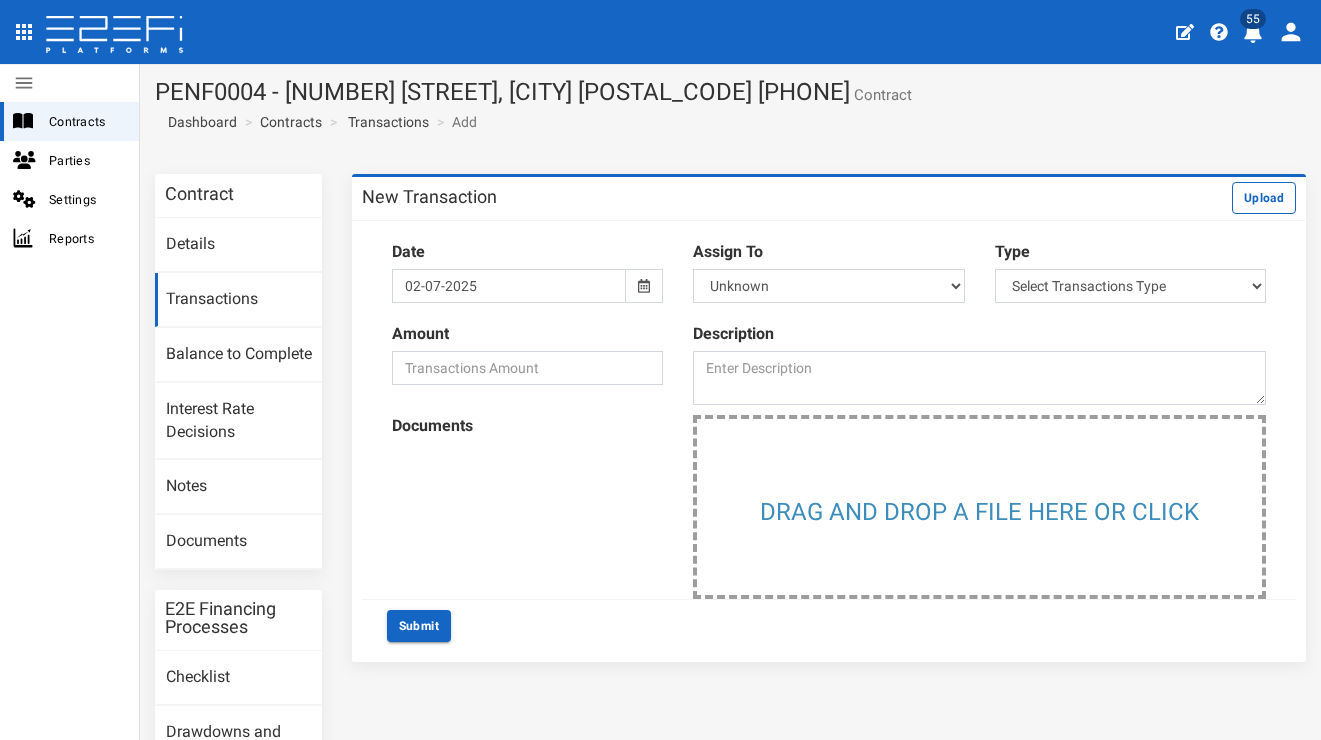 scroll, scrollTop: 0, scrollLeft: 0, axis: both 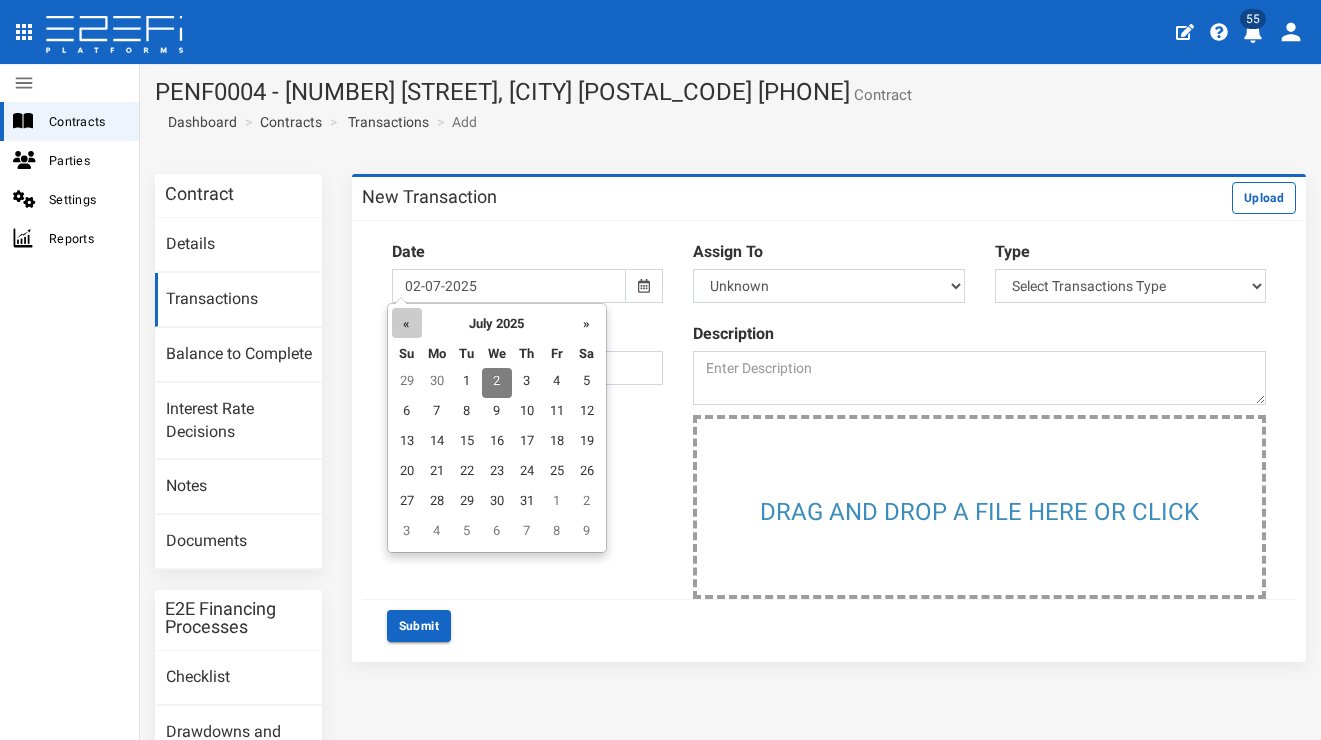 click on "«" at bounding box center (407, 323) 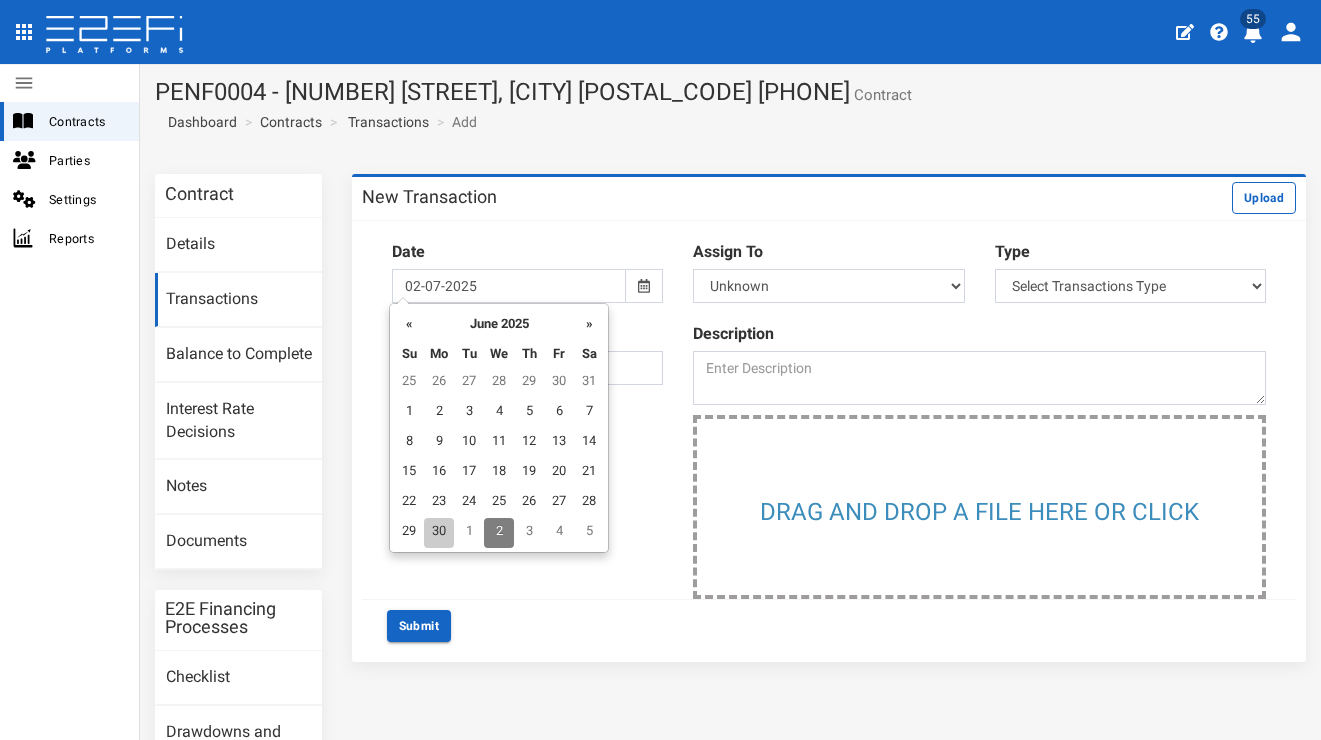 click on "30" at bounding box center (439, 383) 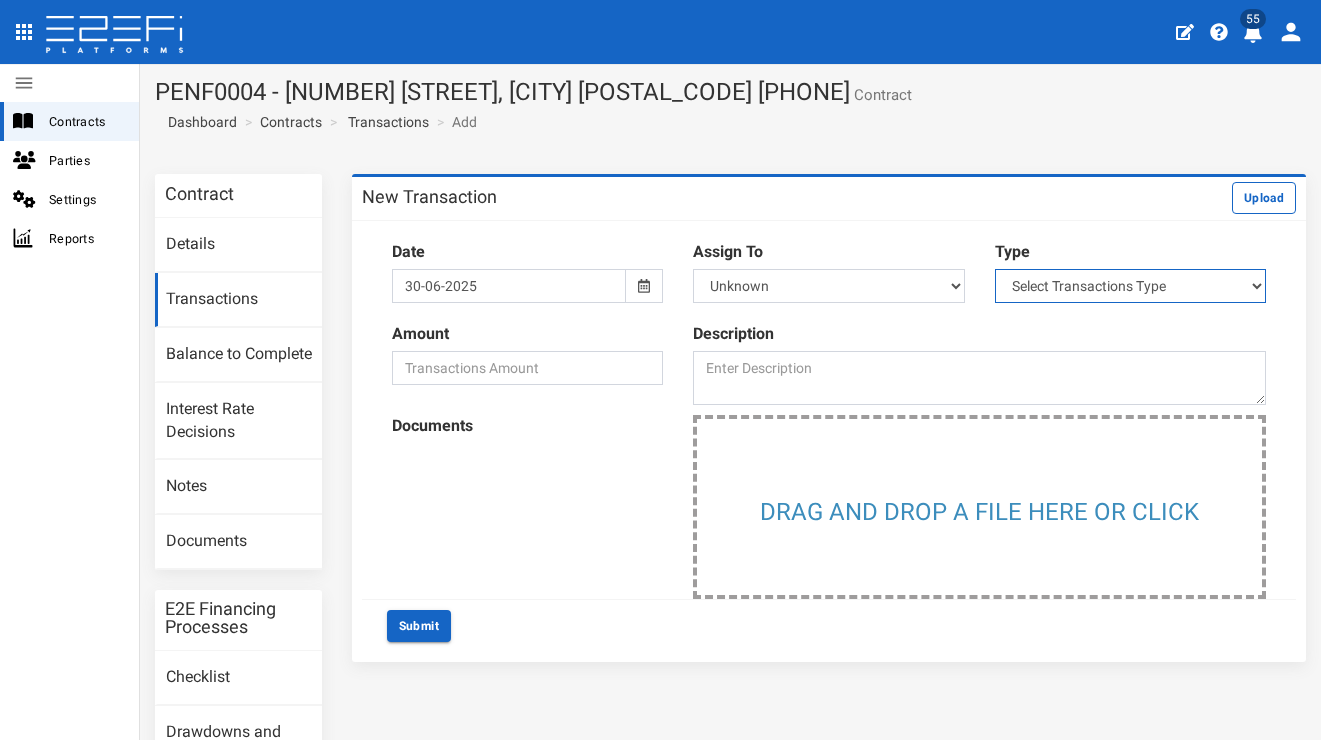 select on "2" 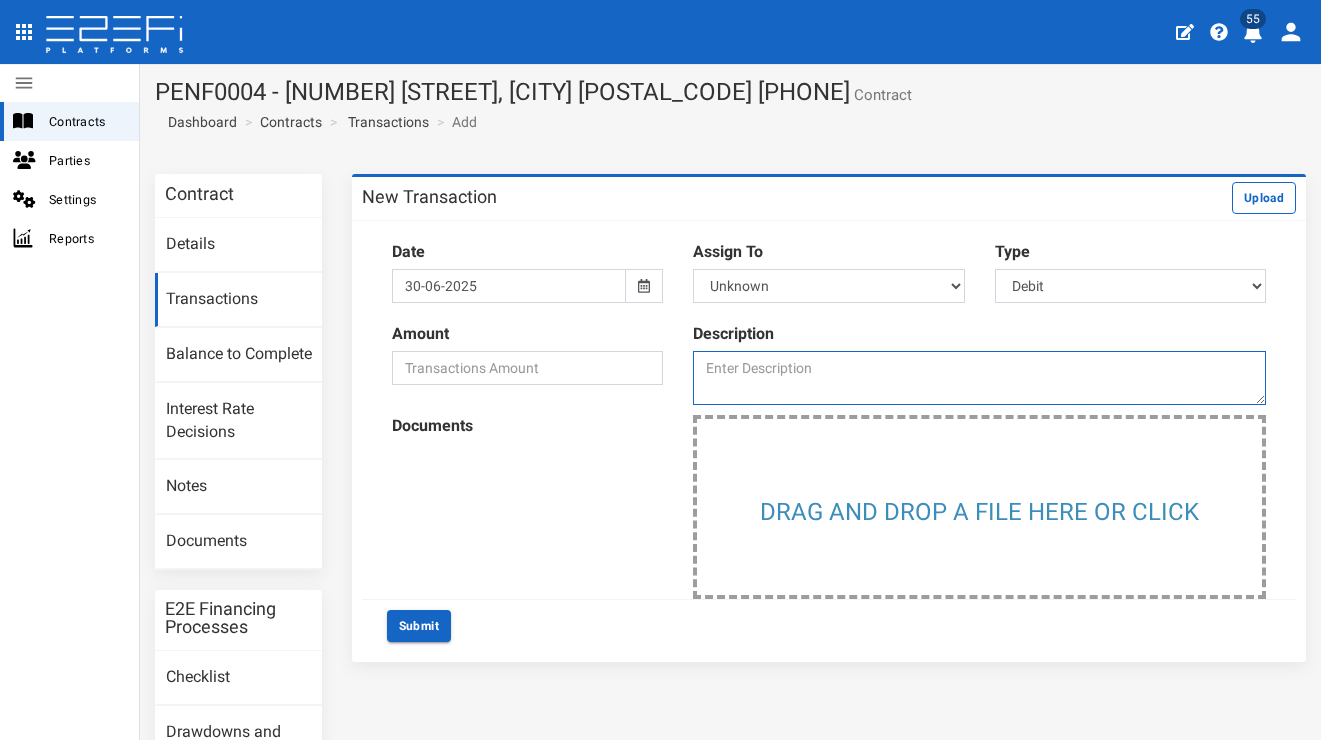click at bounding box center (979, 378) 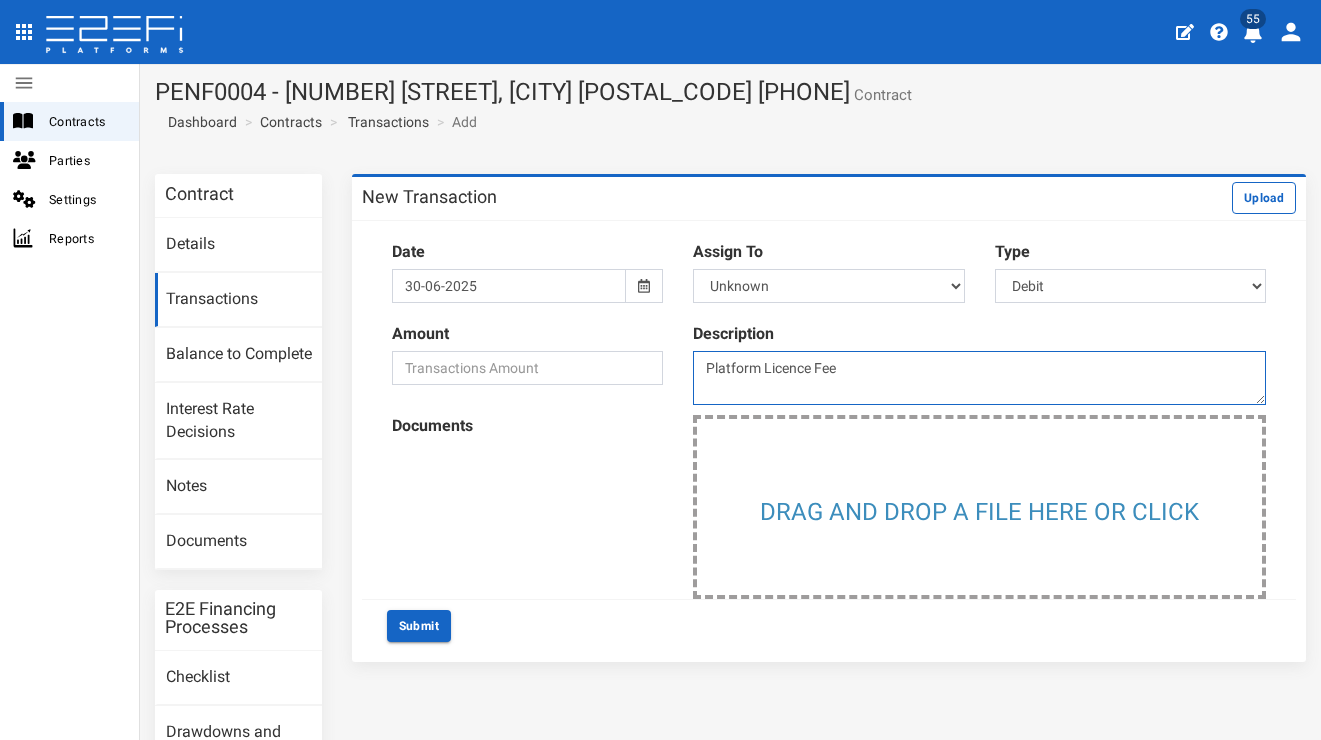 type on "Platform Licence Fee" 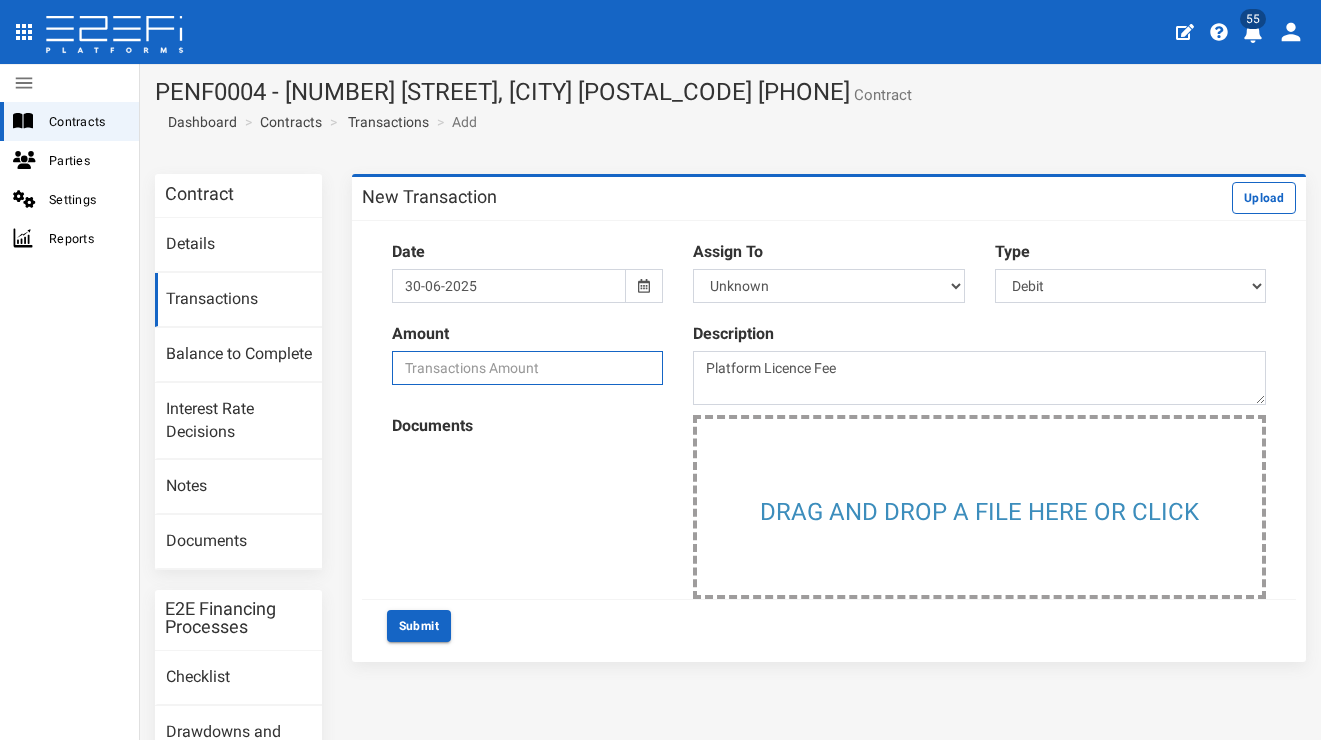 click at bounding box center (527, 368) 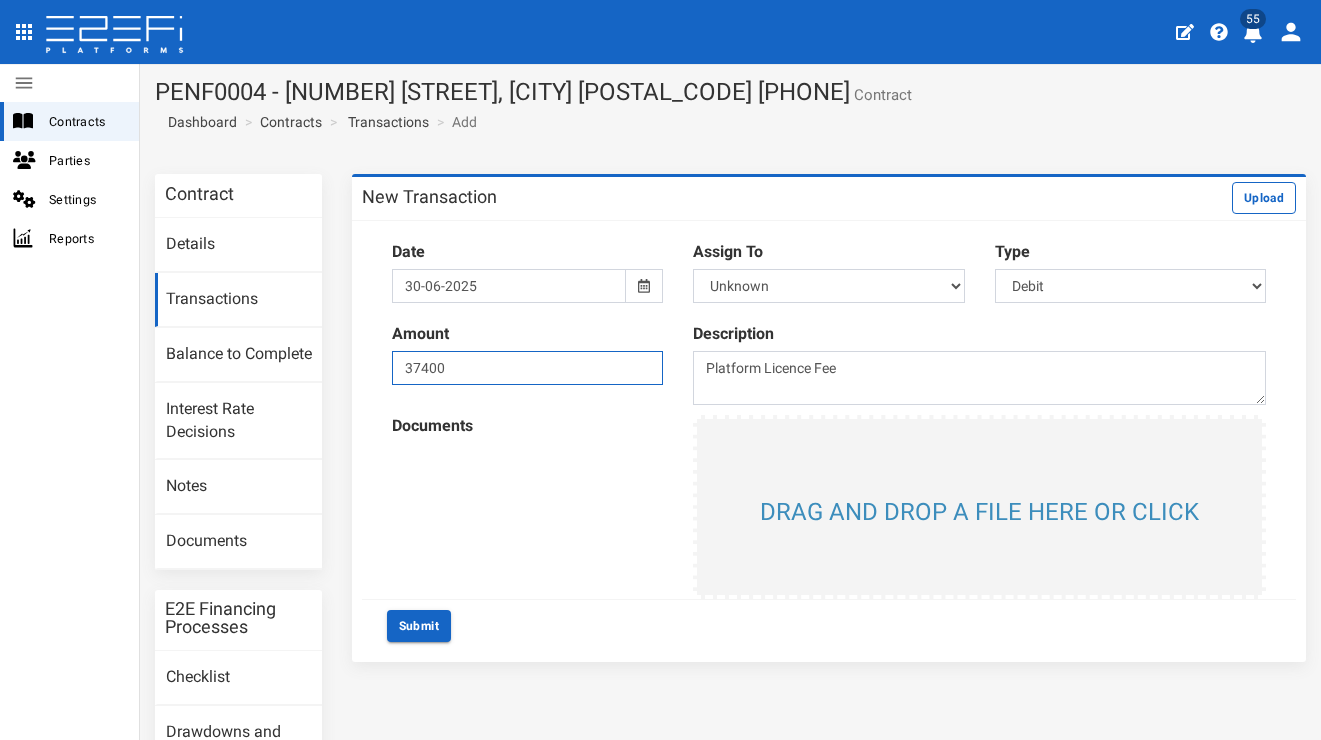 type on "37400" 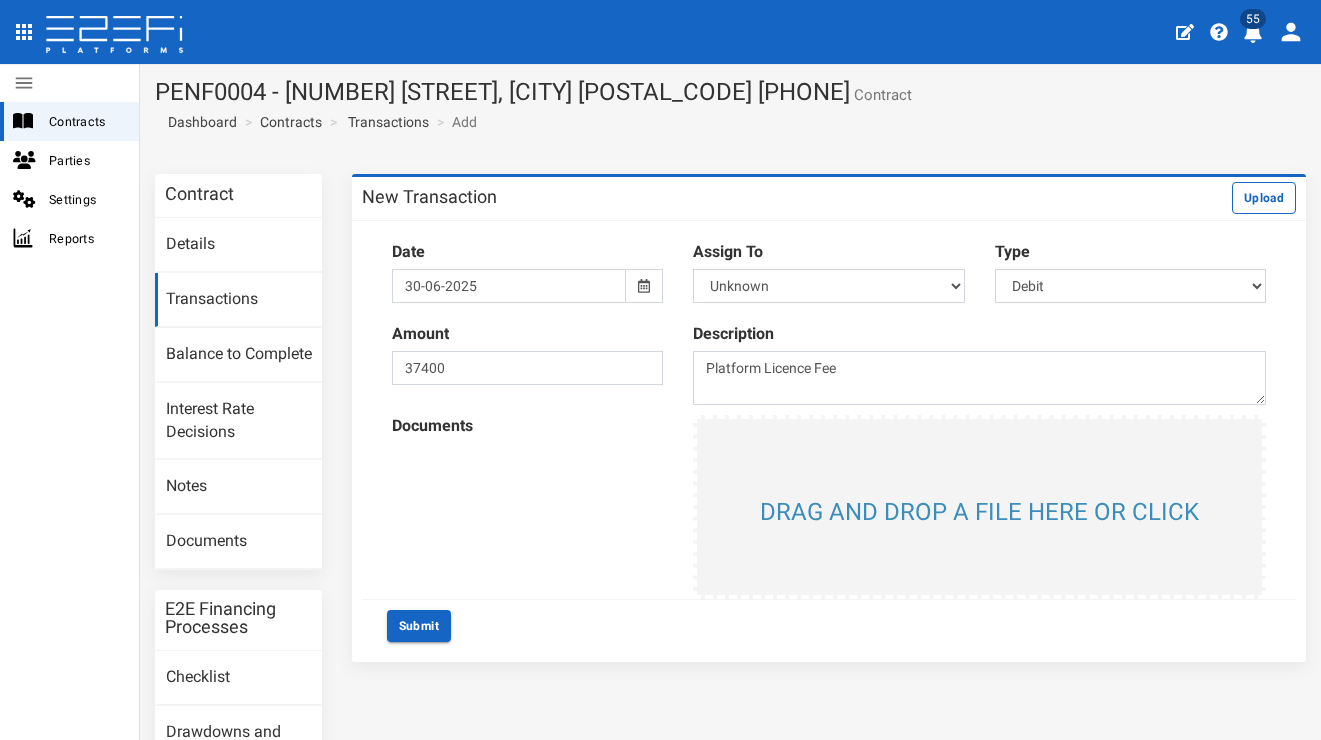 click at bounding box center [979, 507] 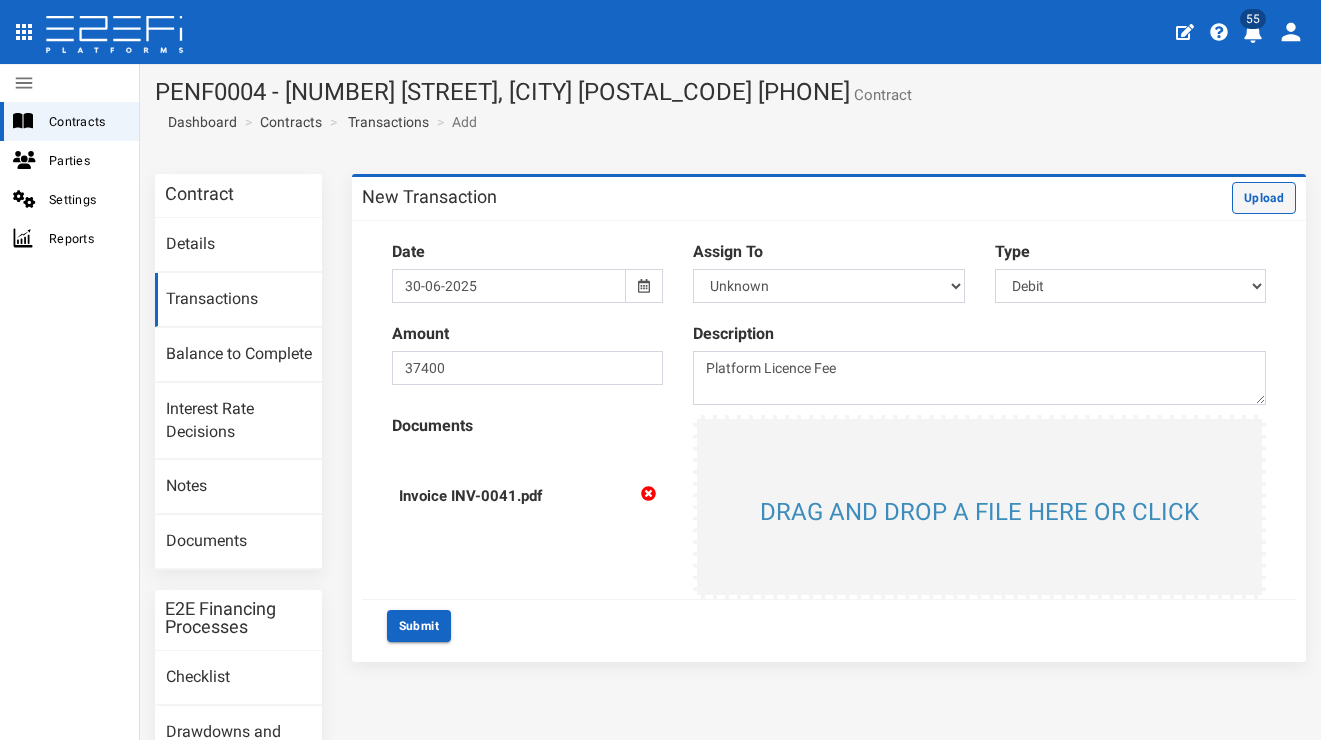 click on "Upload" at bounding box center (1264, 198) 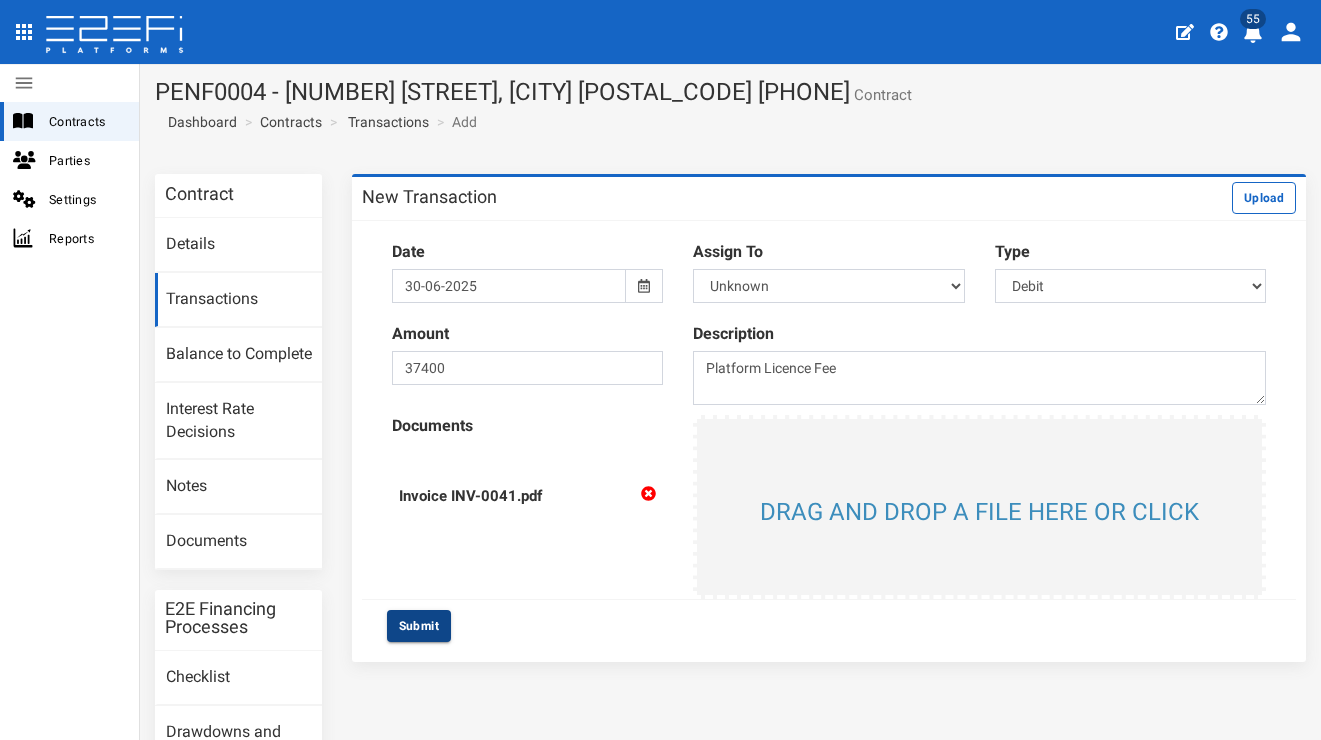 click on "Submit" at bounding box center (419, 626) 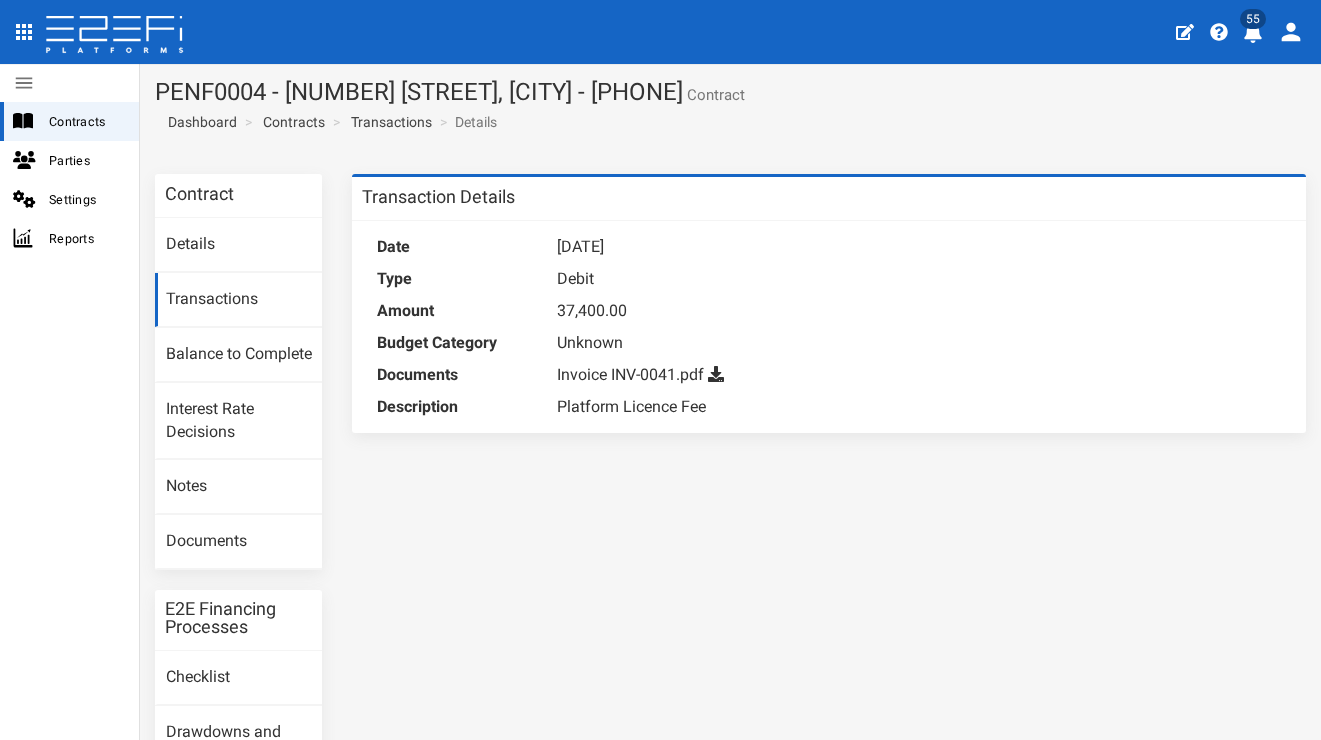 scroll, scrollTop: 0, scrollLeft: 0, axis: both 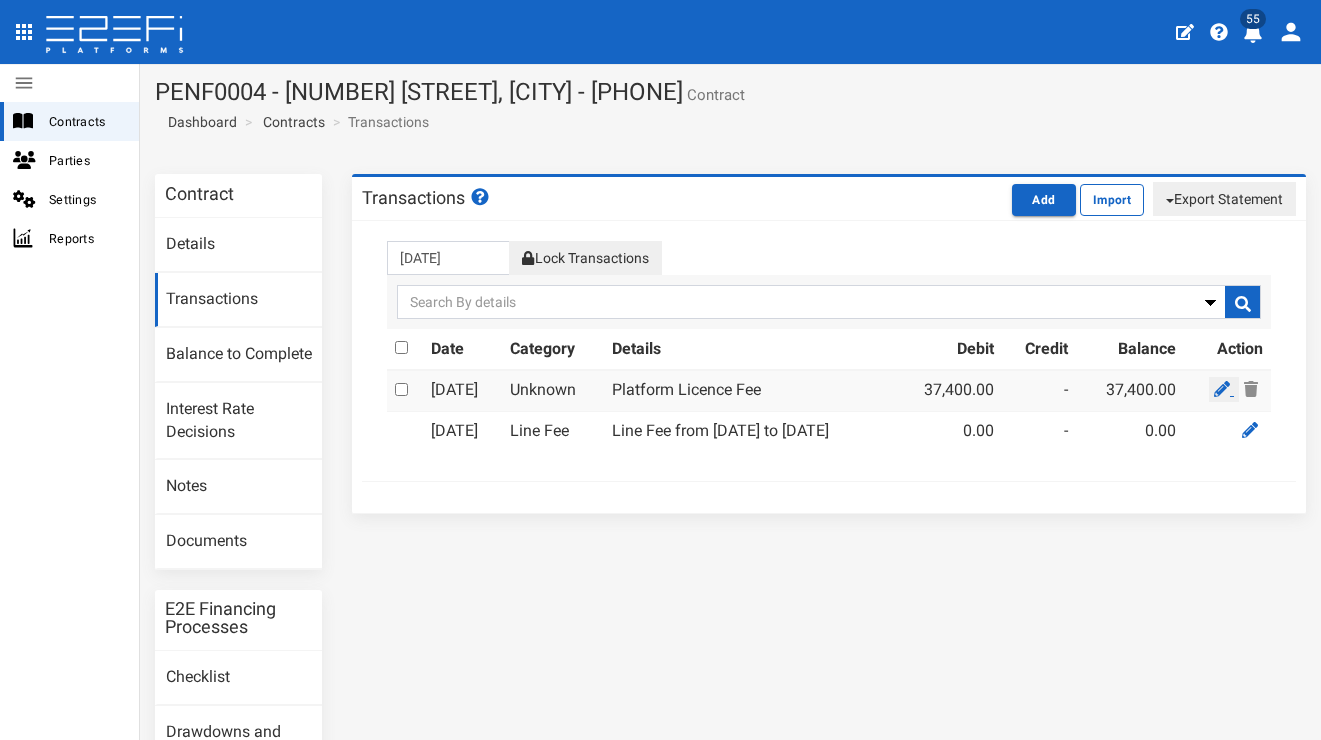 click at bounding box center (1222, 389) 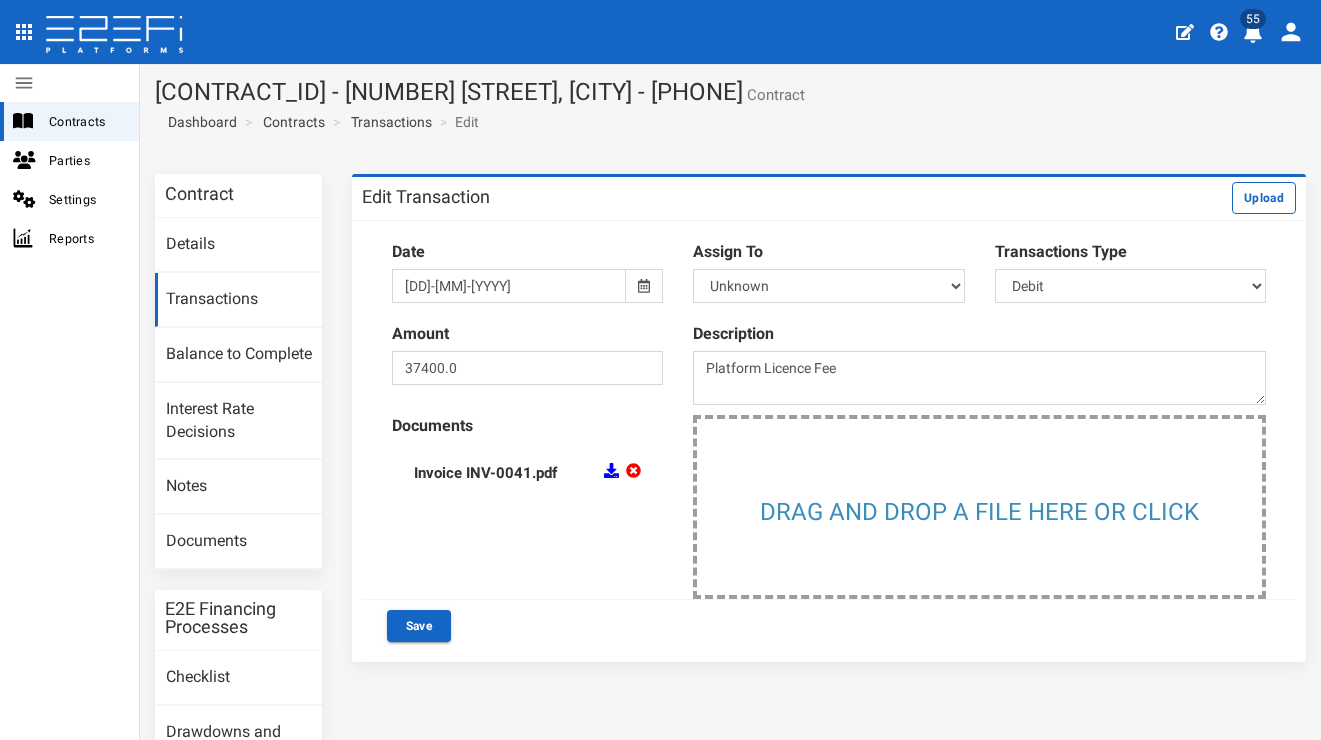 scroll, scrollTop: 0, scrollLeft: 0, axis: both 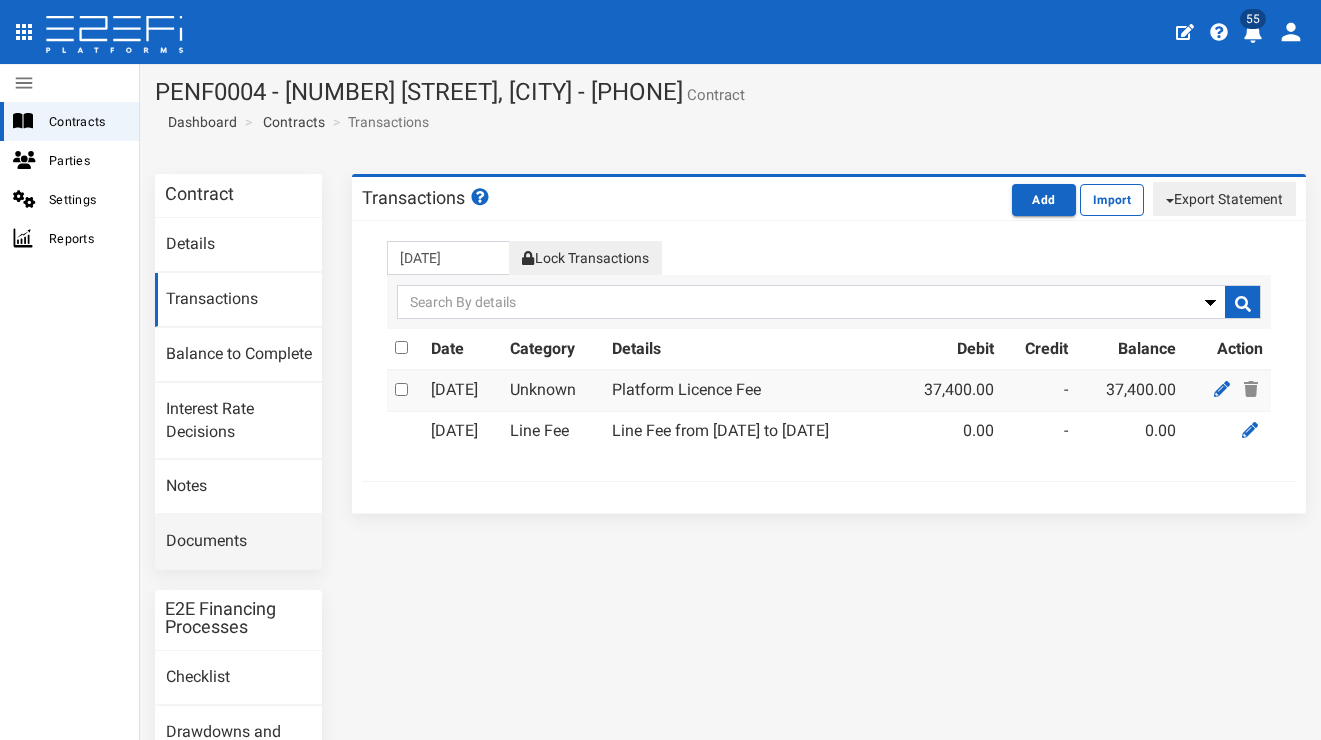 click on "Documents" at bounding box center [238, 542] 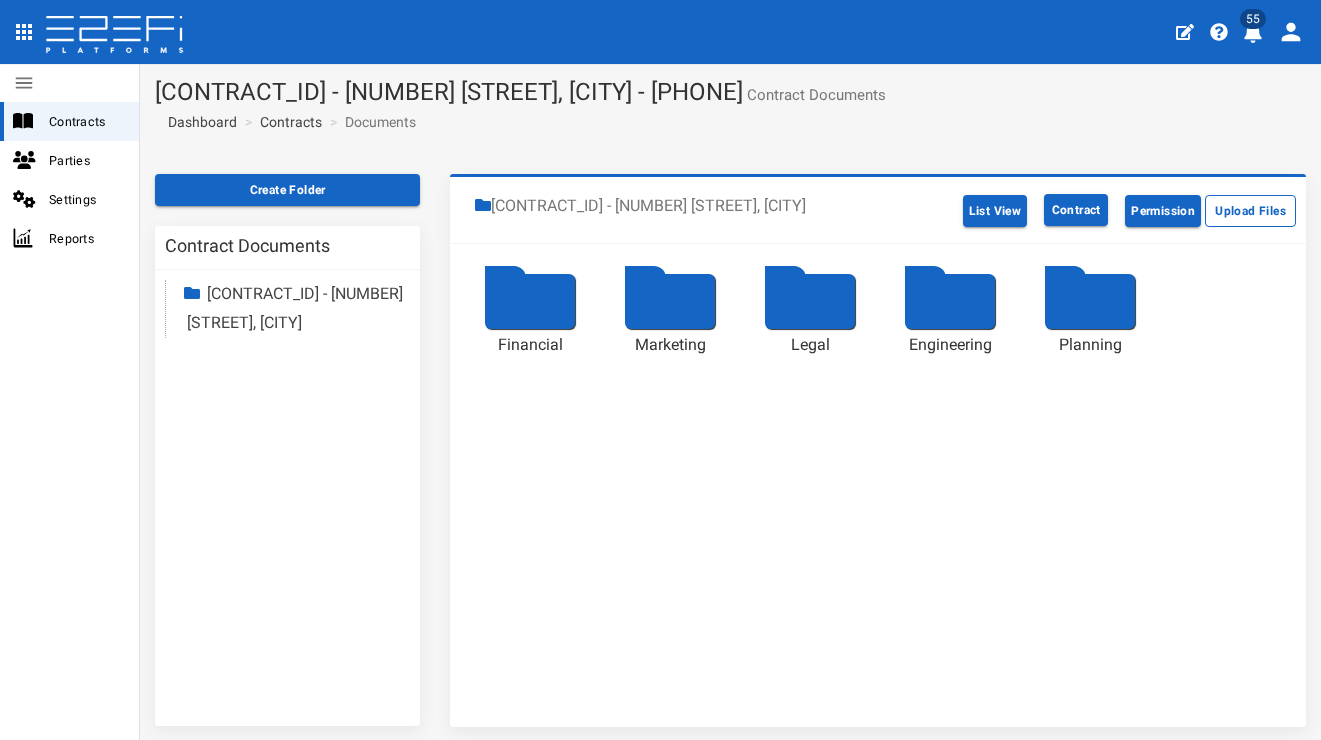 scroll, scrollTop: 0, scrollLeft: 0, axis: both 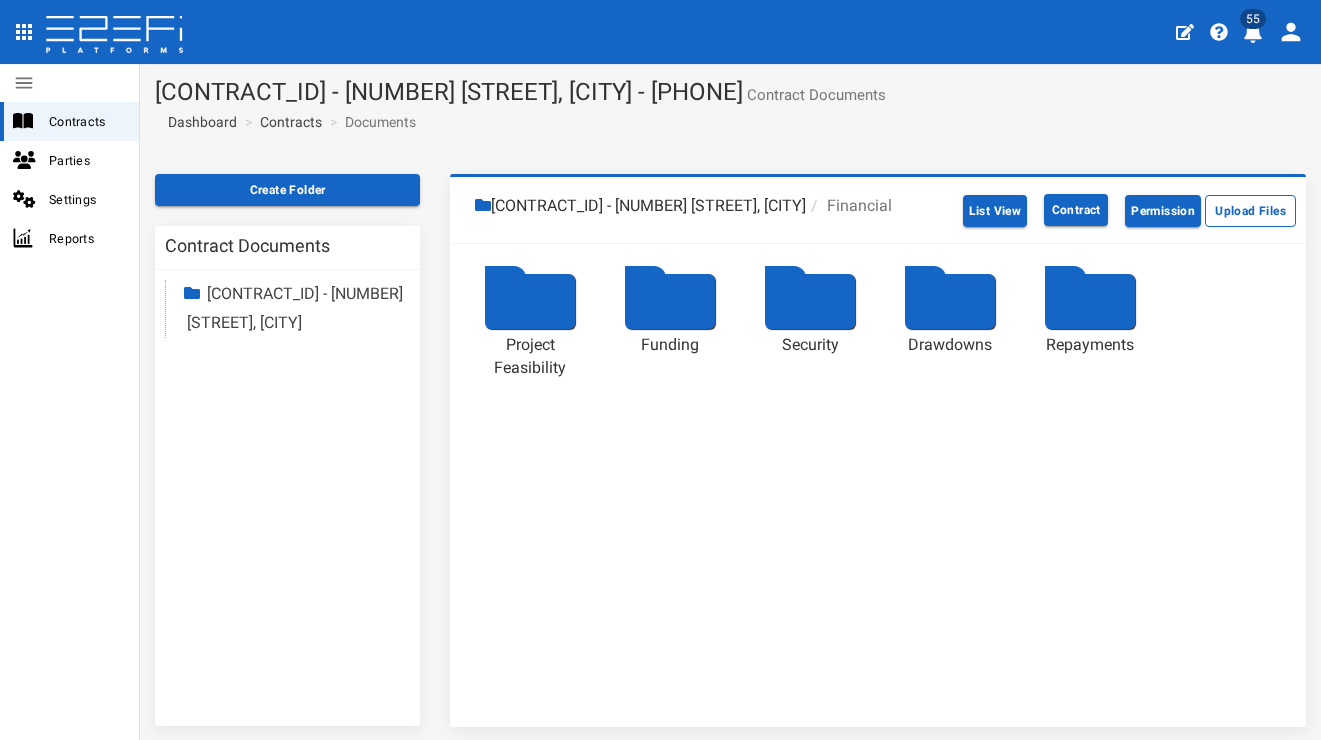 click at bounding box center (530, 301) 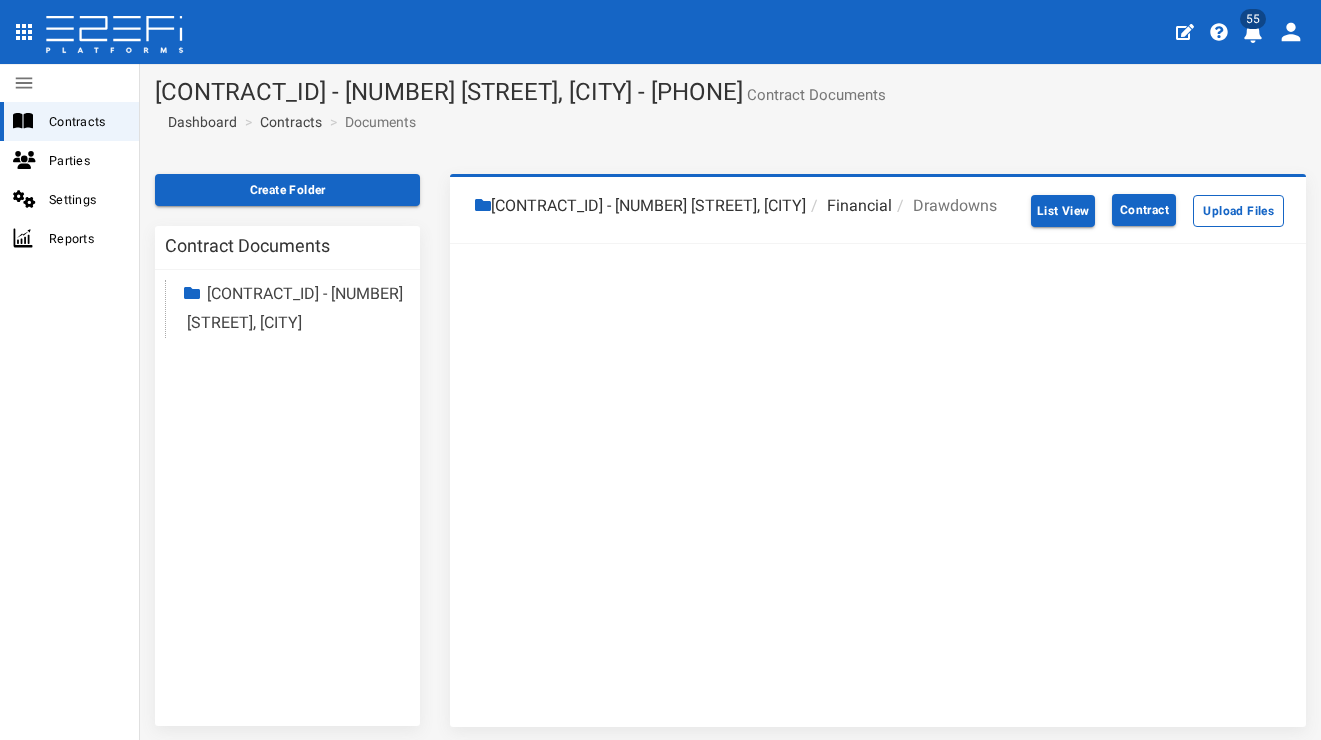 click on "Financial" at bounding box center [849, 206] 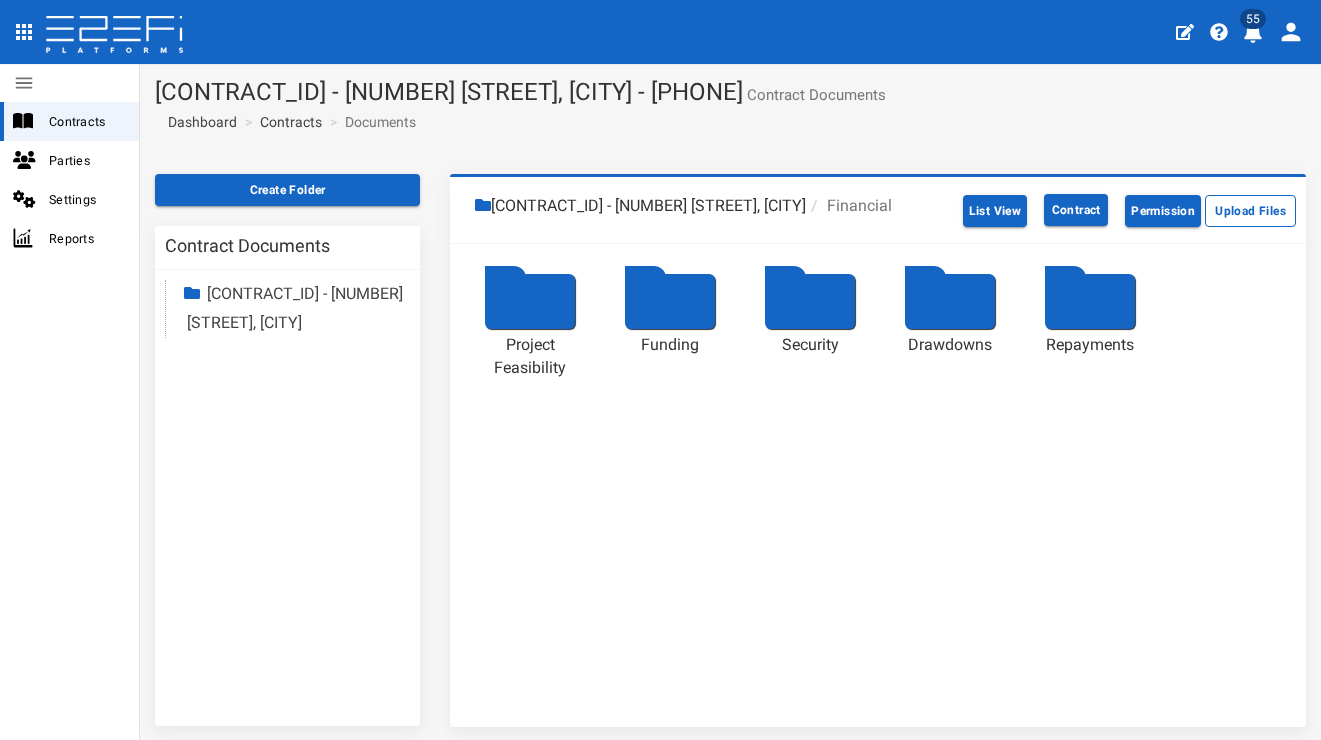 click at bounding box center [530, 301] 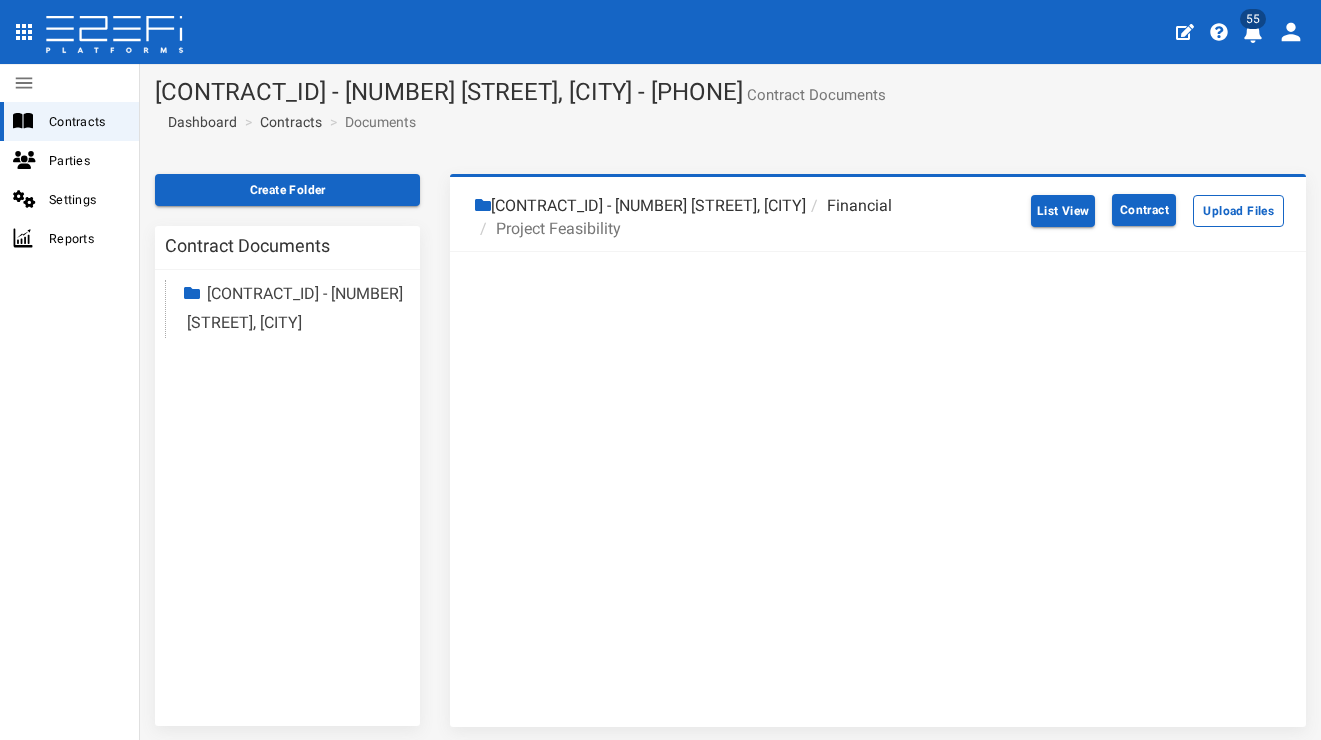 click on "Financial" at bounding box center [849, 206] 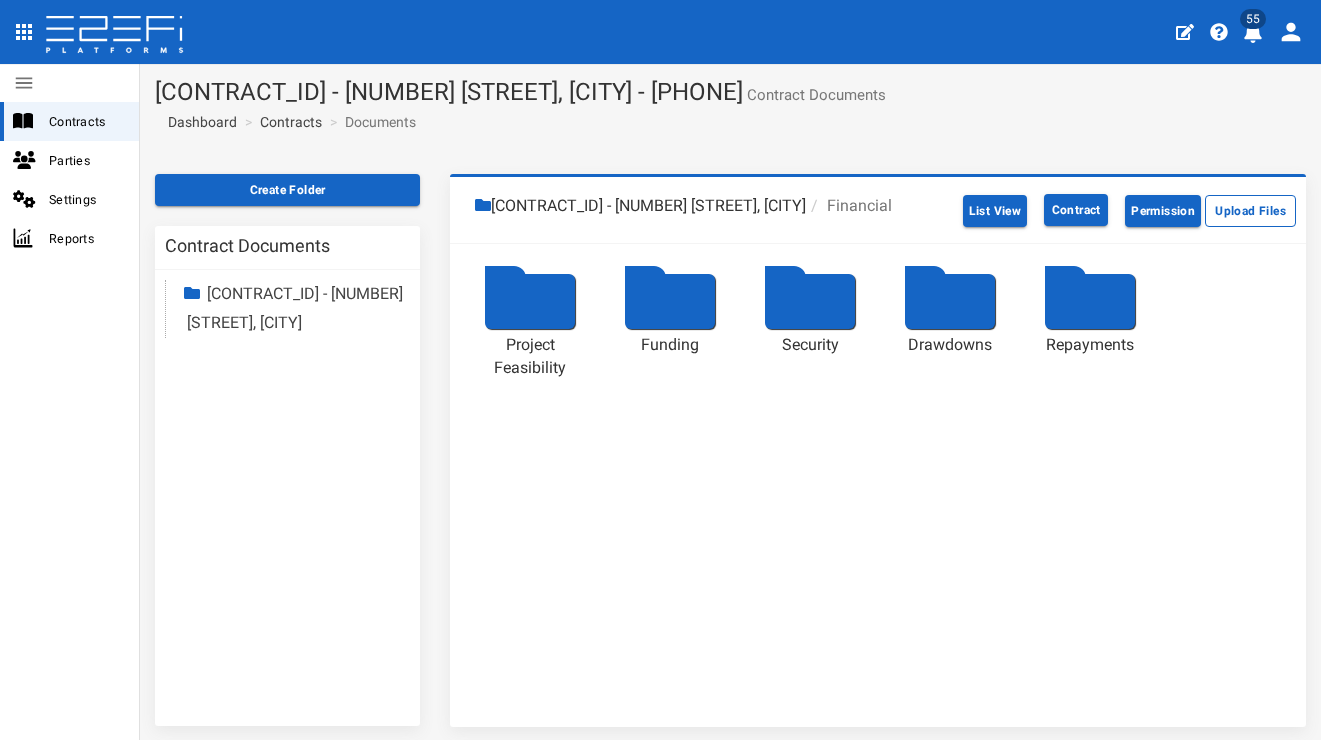 click on "PENF0004 - 85 Kraft Road, Pallara" at bounding box center [640, 206] 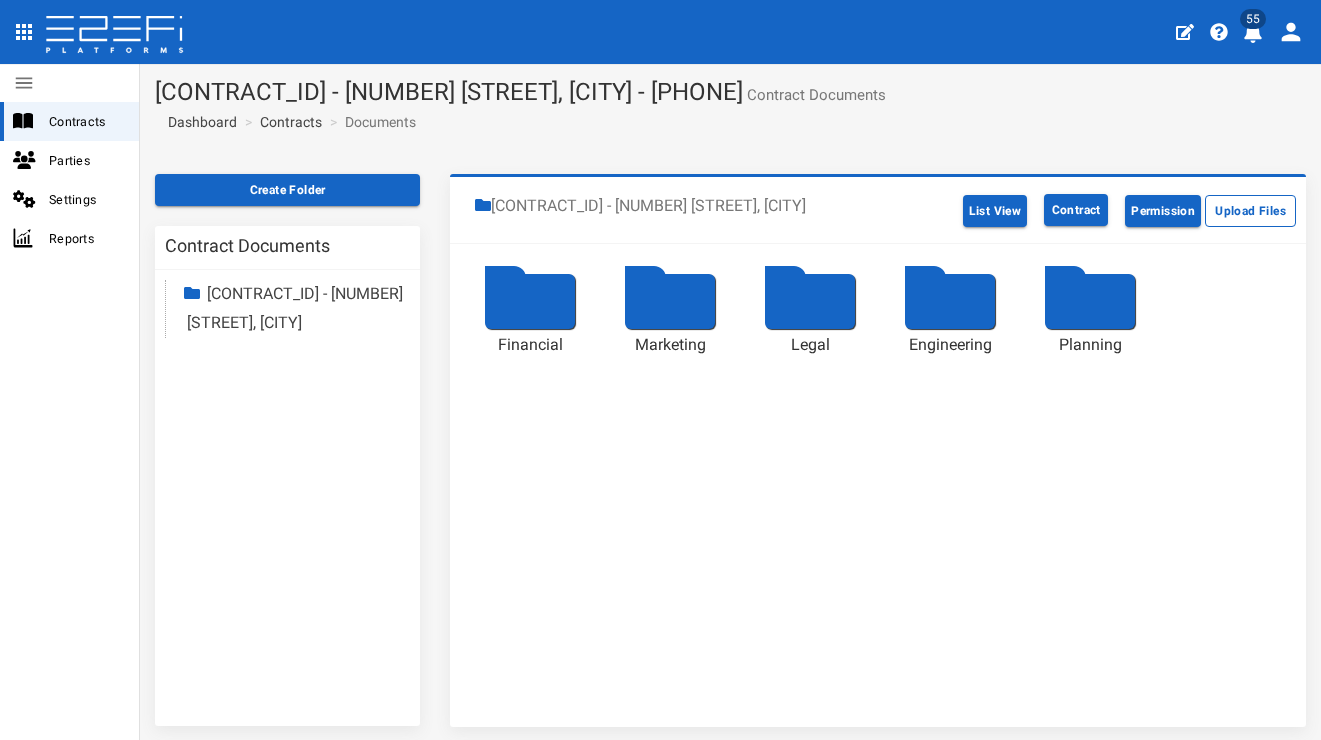 click at bounding box center (530, 301) 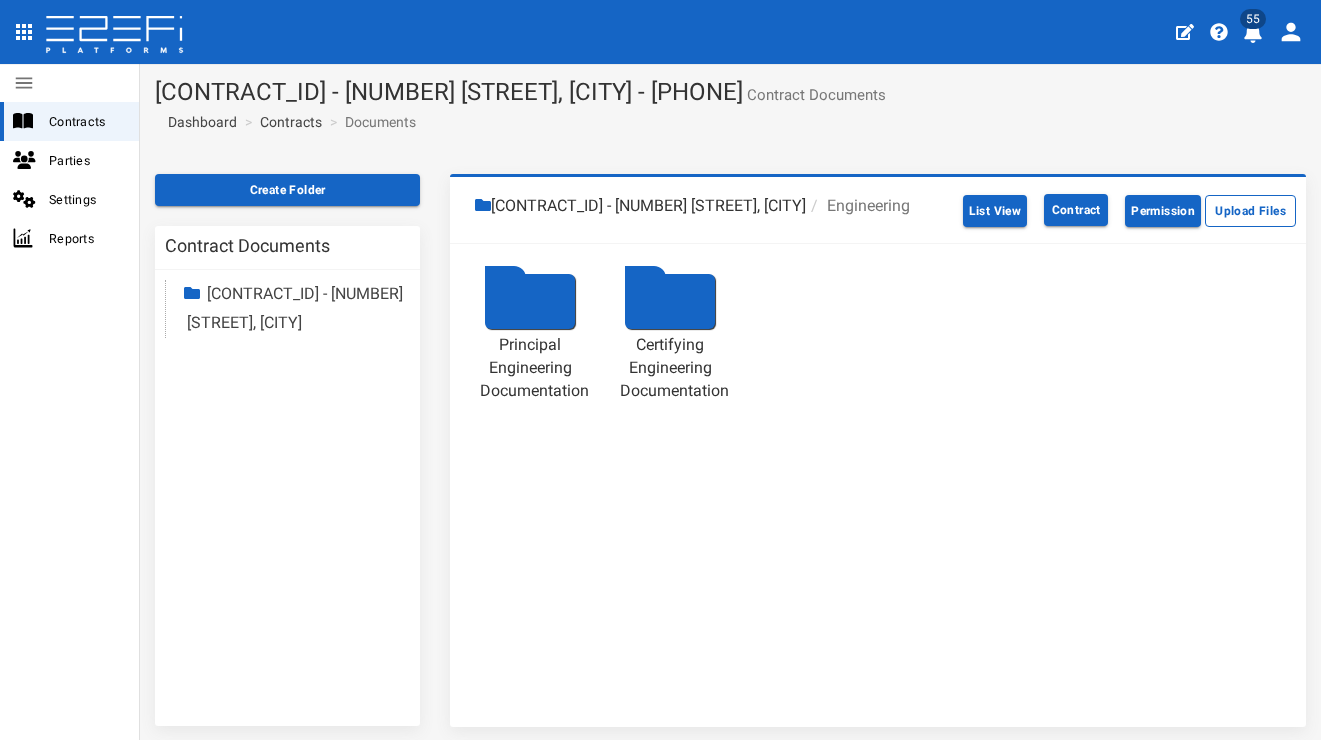 click at bounding box center [530, 301] 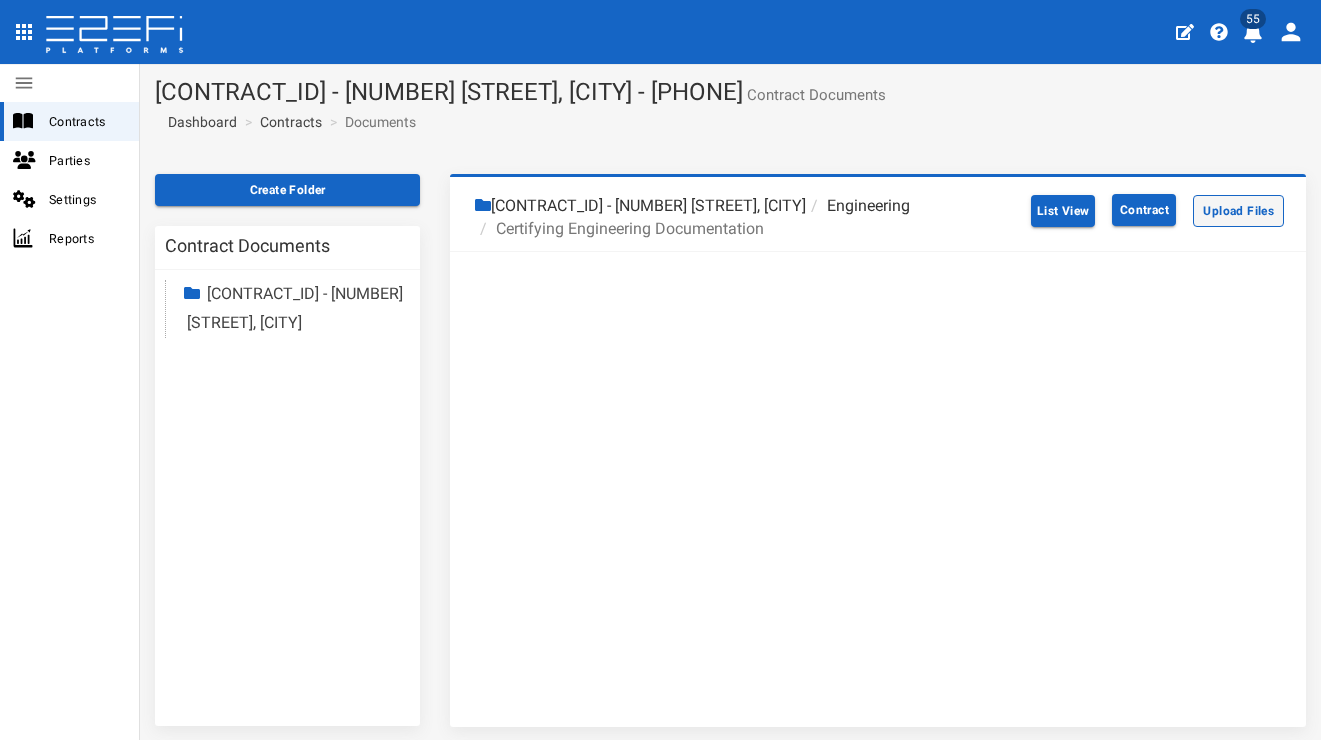 click on "Upload
Files" at bounding box center [1238, 211] 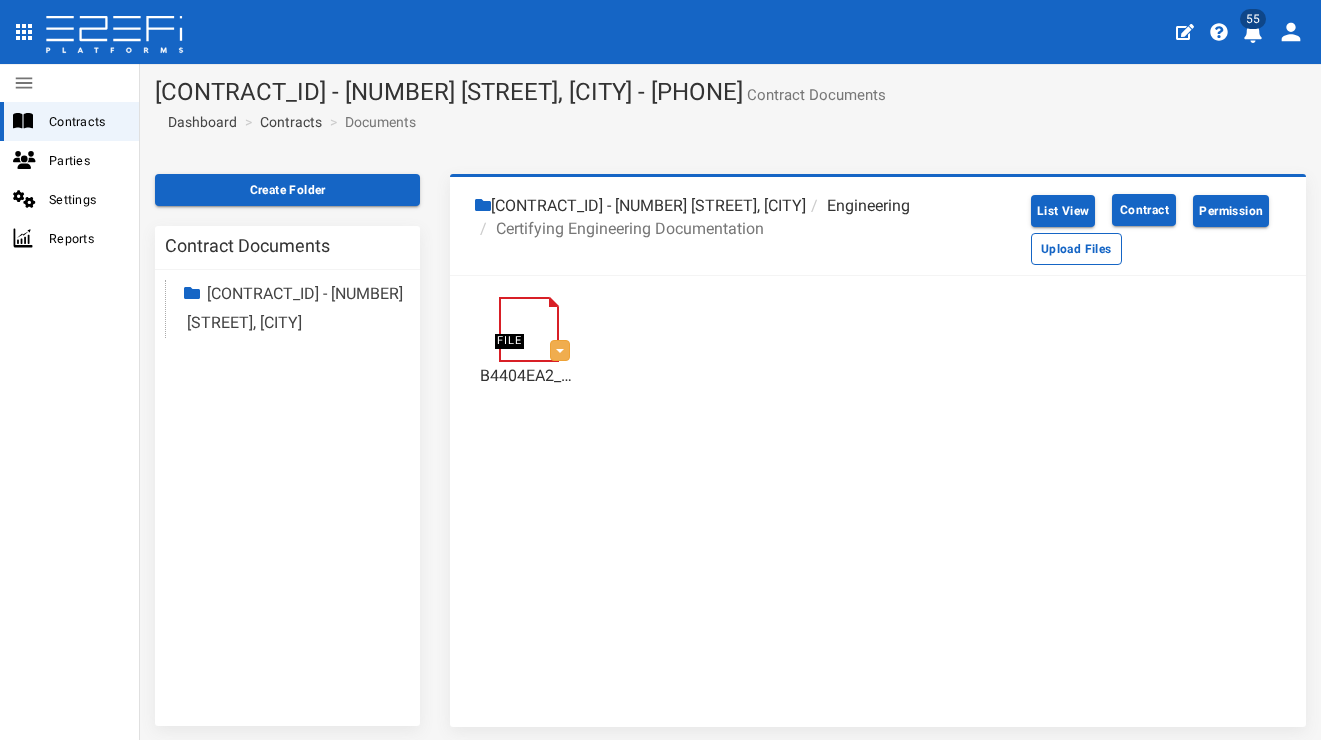 click on "Lock
Delete
B4404EA2_DA2_AUD_Pre-Commencement_Report-Issue_A.pdf" at bounding box center (878, 347) 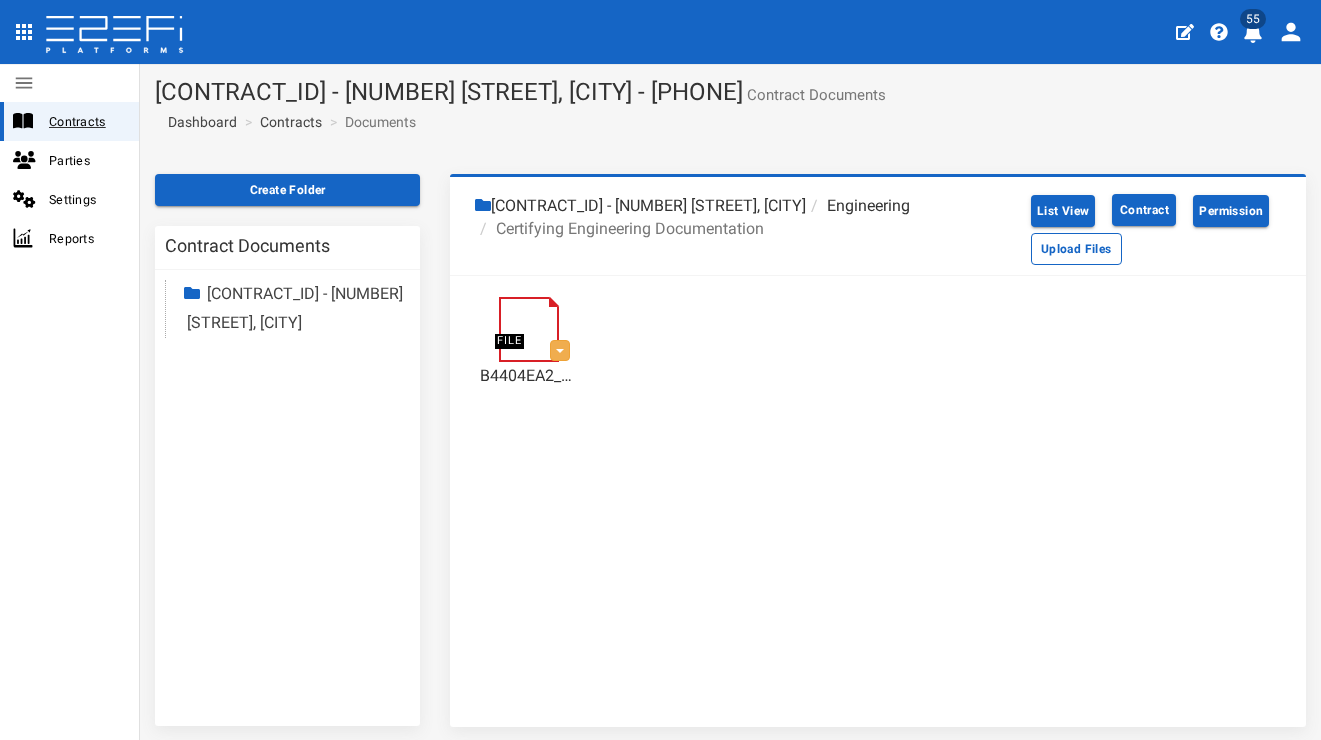 click on "Contracts" at bounding box center (86, 121) 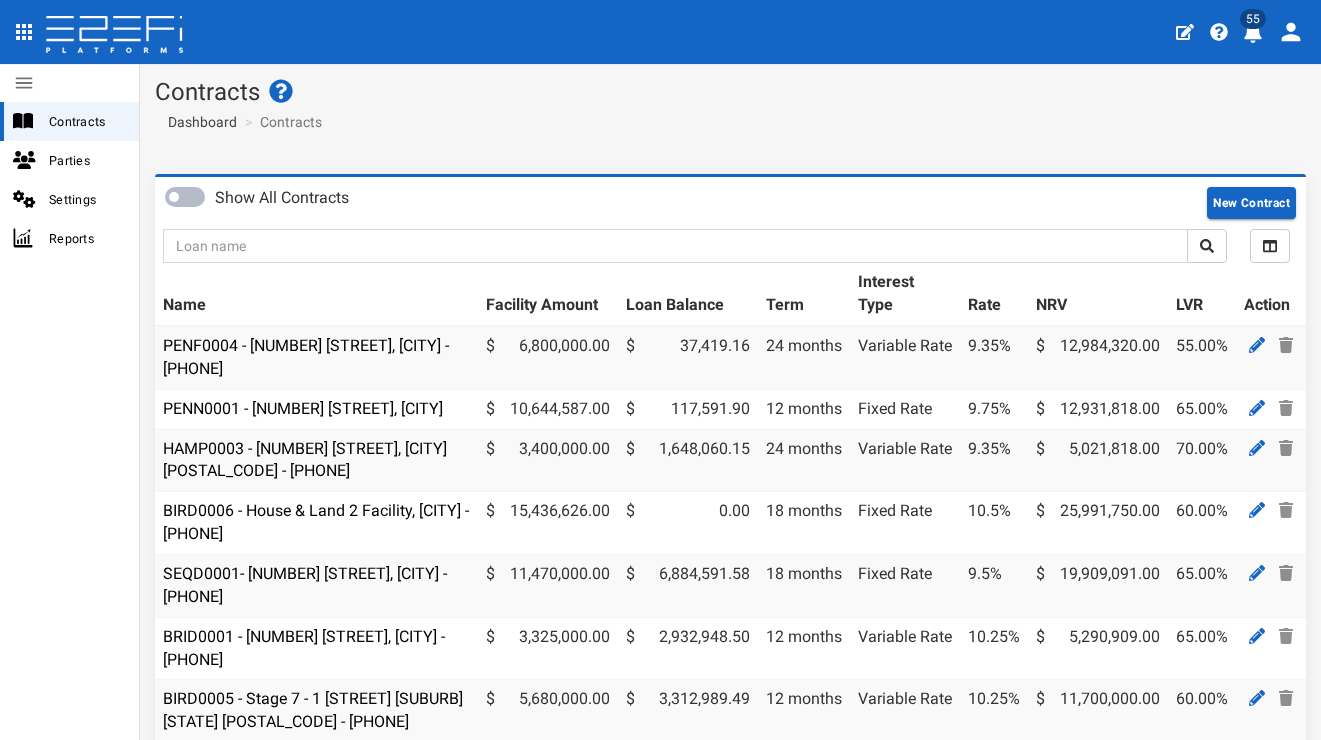scroll, scrollTop: 0, scrollLeft: 0, axis: both 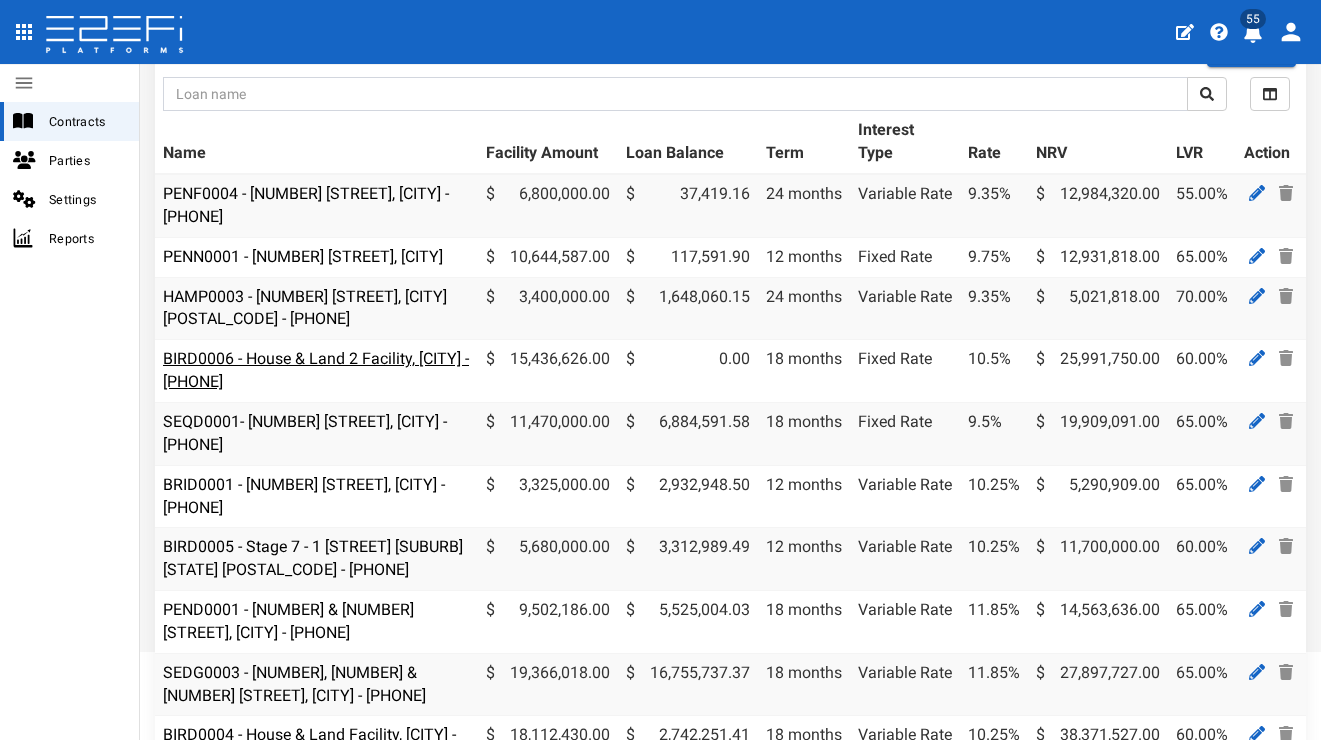 click on "BIRD0006 - House & Land 2 Facility, Port Macquarie - [PHONE]" at bounding box center [316, 370] 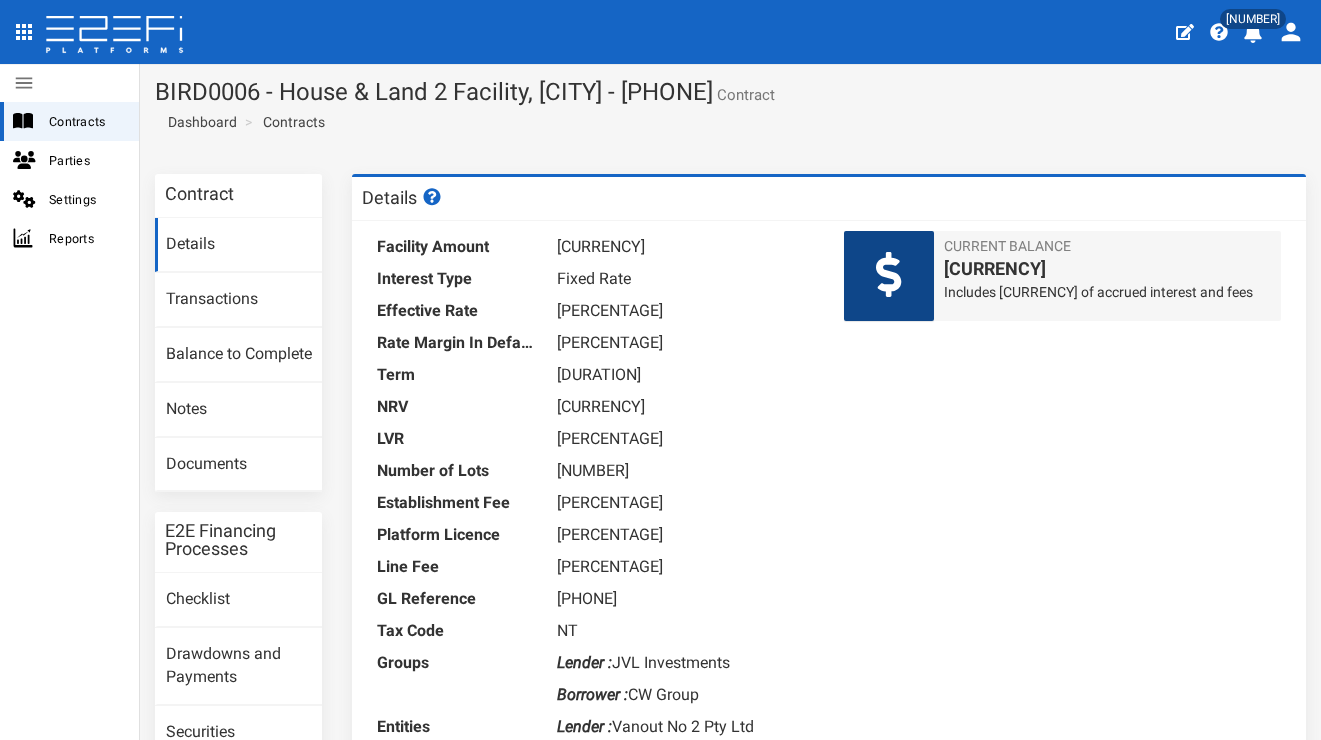 scroll, scrollTop: 0, scrollLeft: 0, axis: both 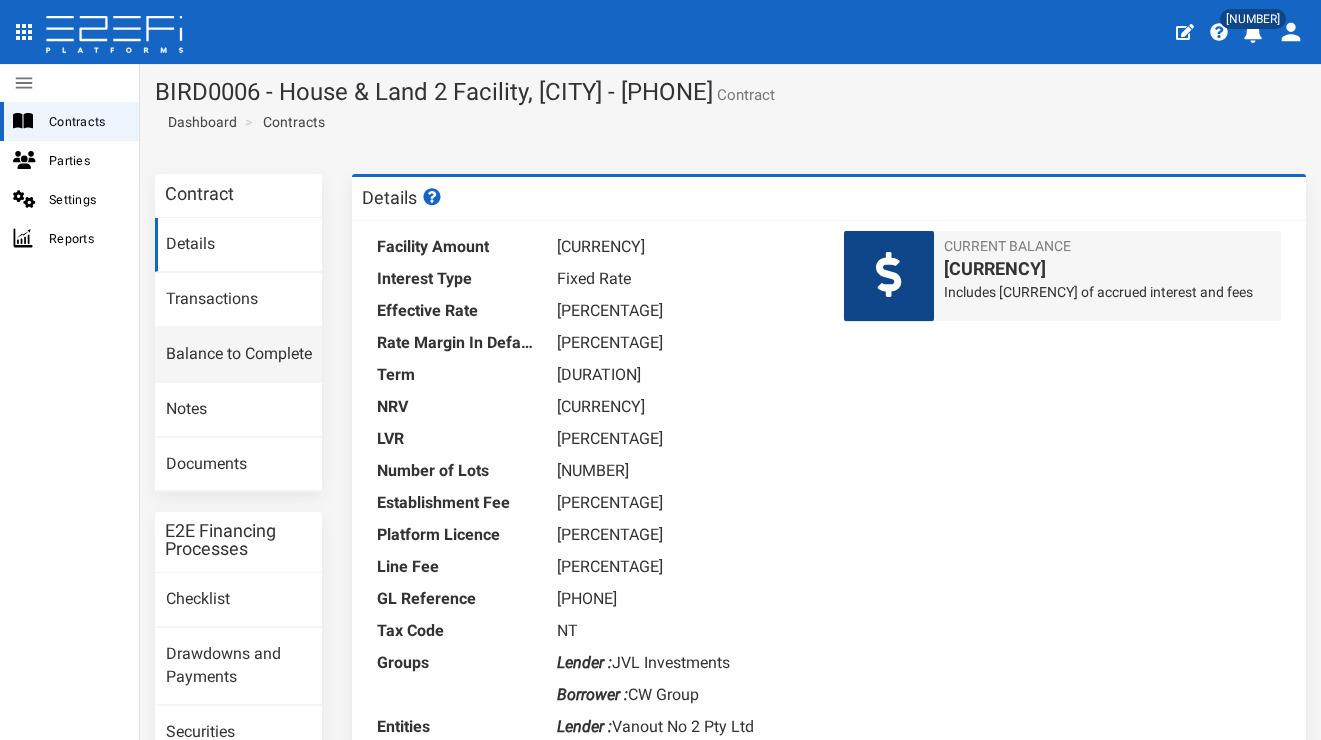click on "Balance to Complete" at bounding box center [238, 355] 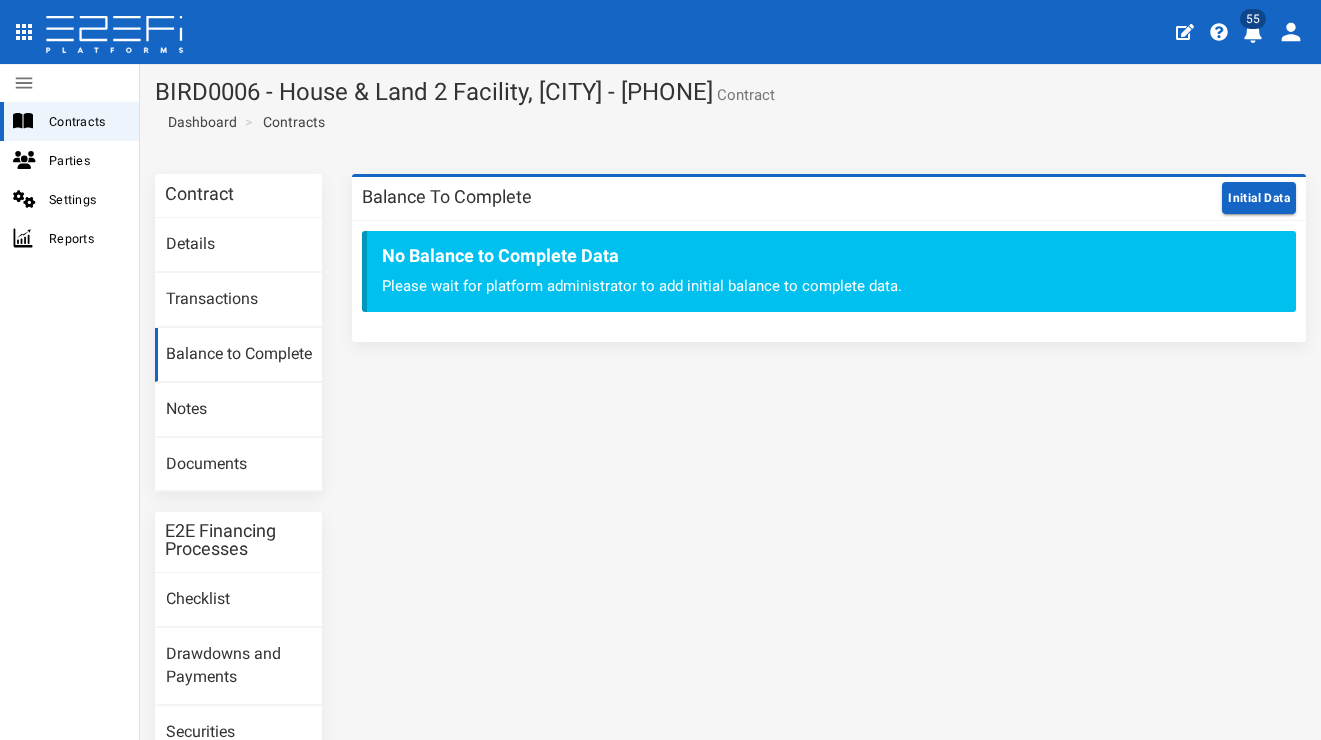 scroll, scrollTop: 0, scrollLeft: 0, axis: both 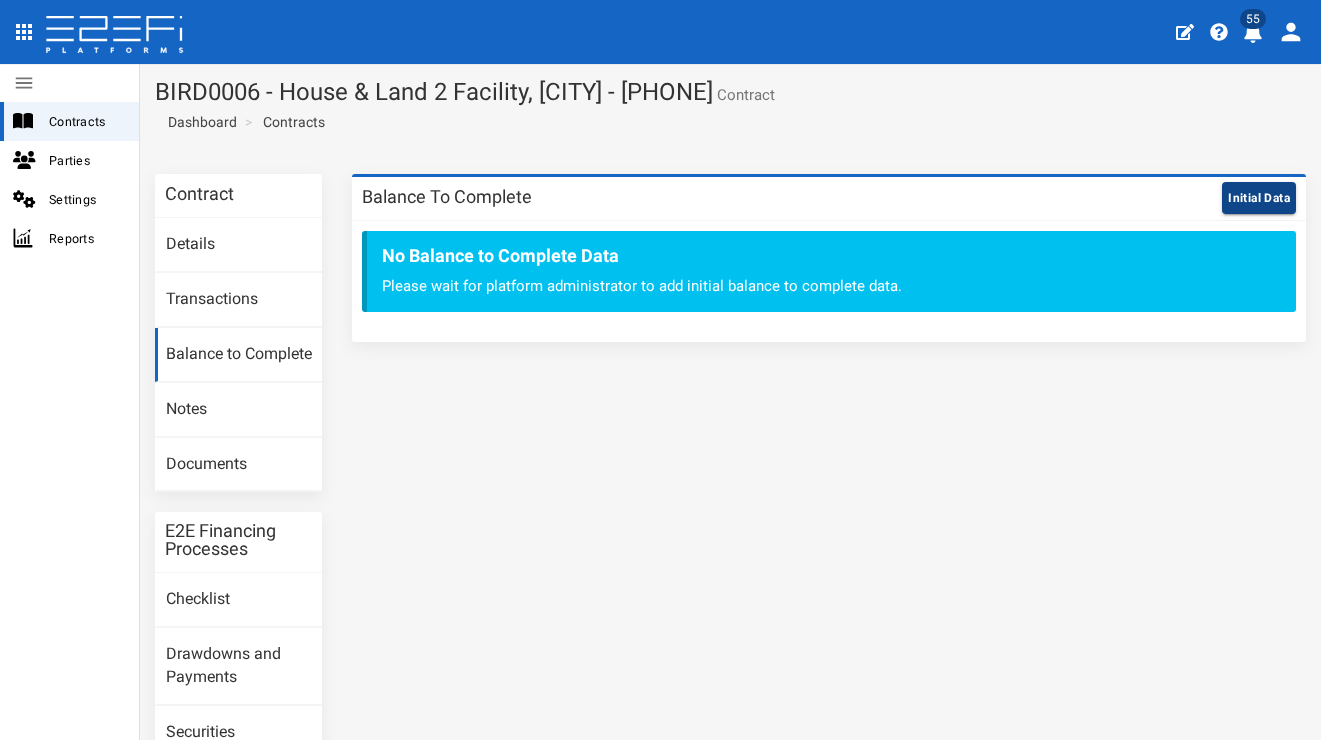click on "Initial Data" at bounding box center (1259, 198) 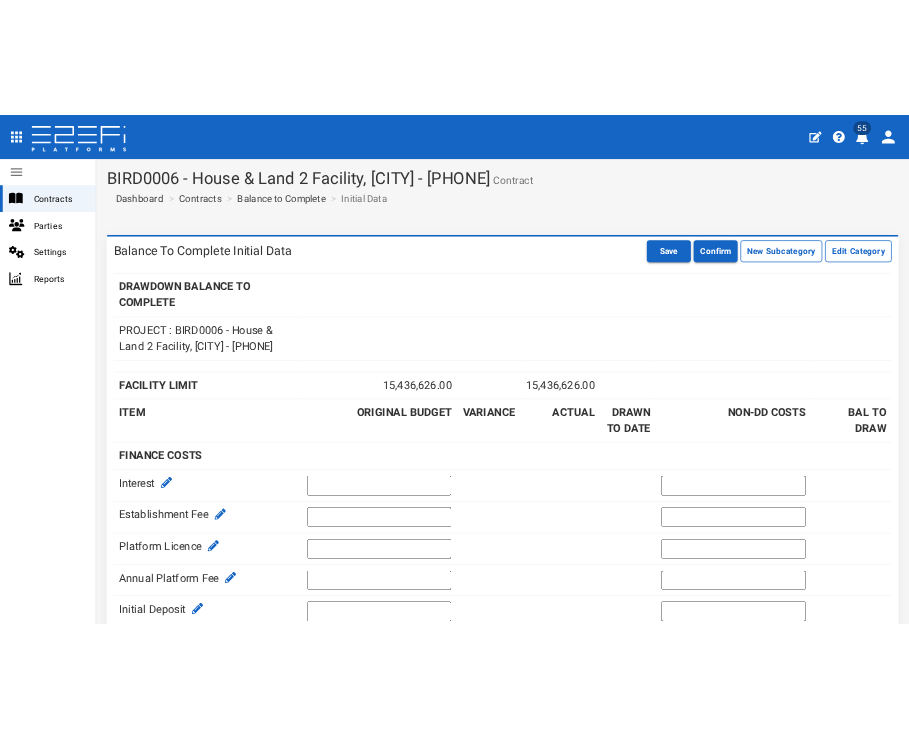 scroll, scrollTop: 0, scrollLeft: 0, axis: both 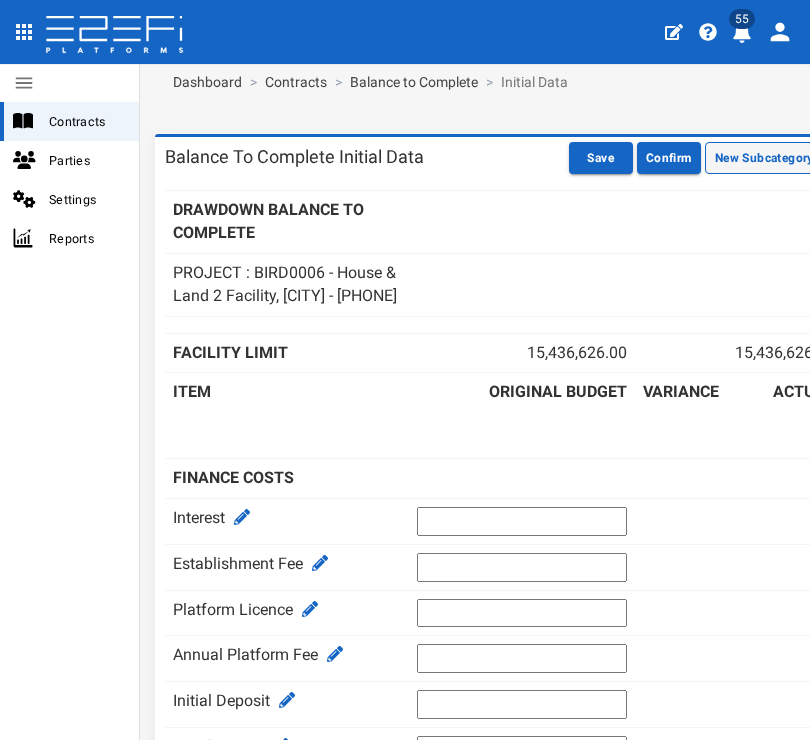 click on "New Subcategory" at bounding box center [764, 158] 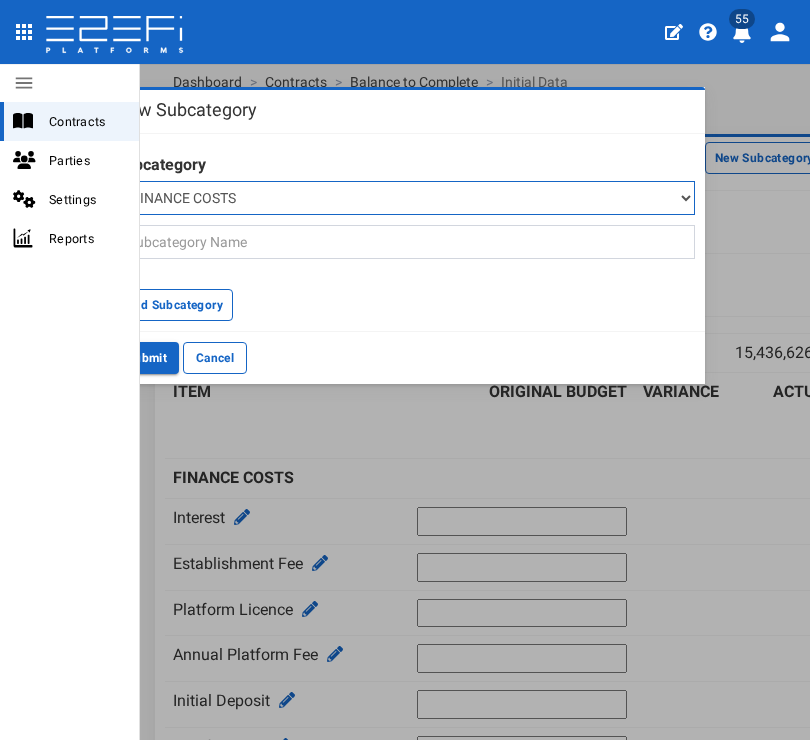 select on "B68" 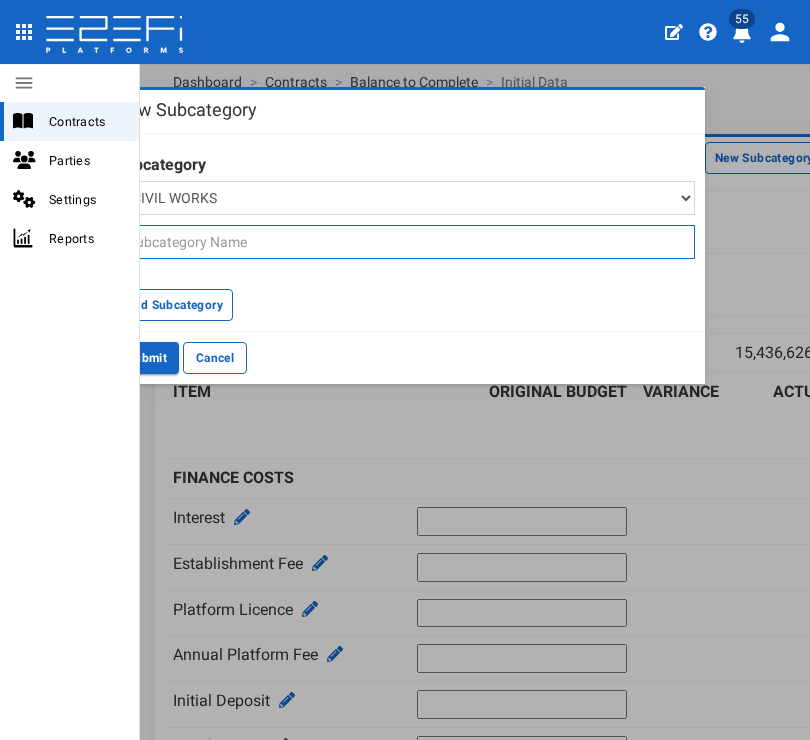 click at bounding box center [405, 242] 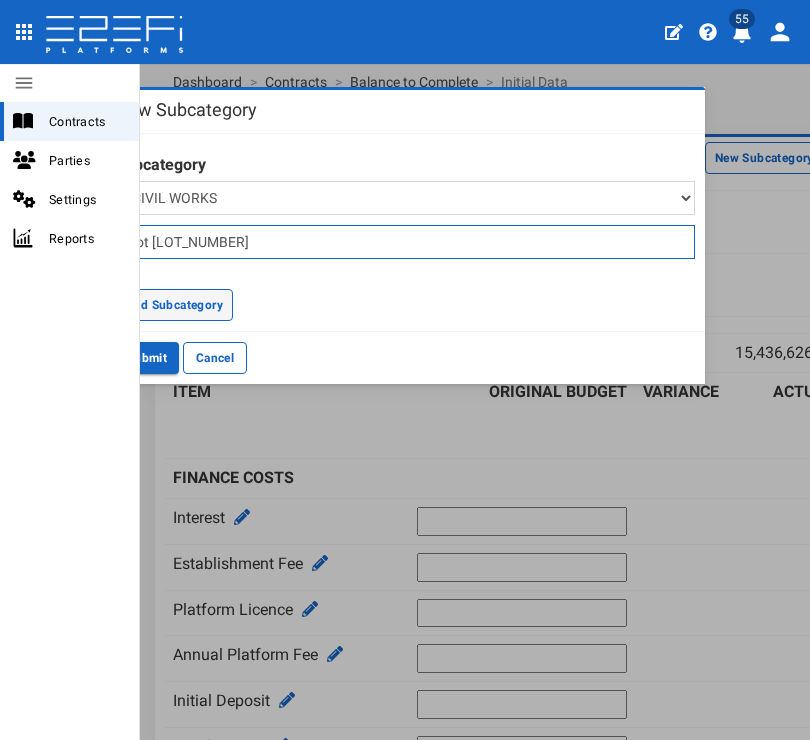 type on "Lot 104" 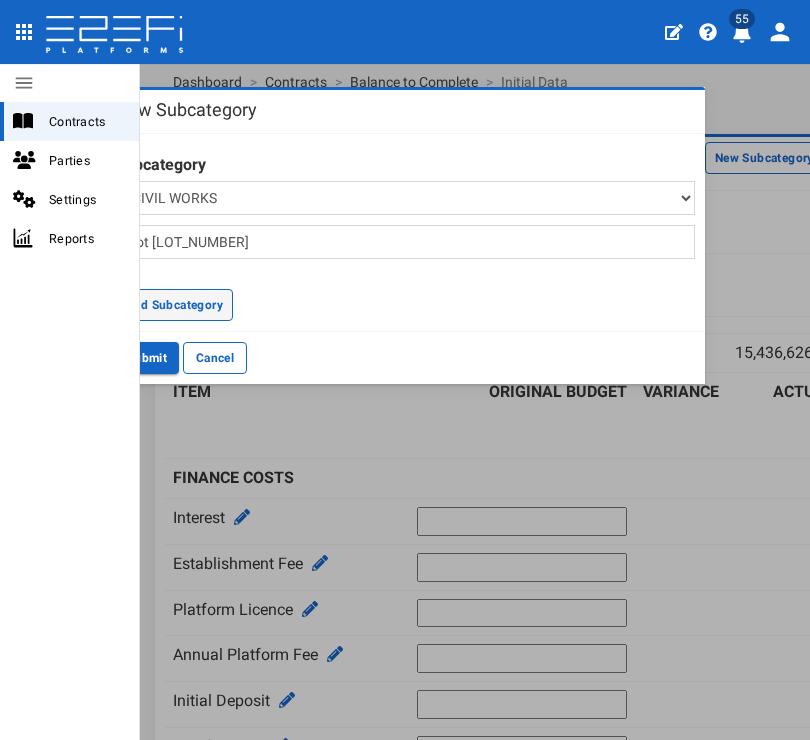 click on "Add Subcategory" at bounding box center [174, 305] 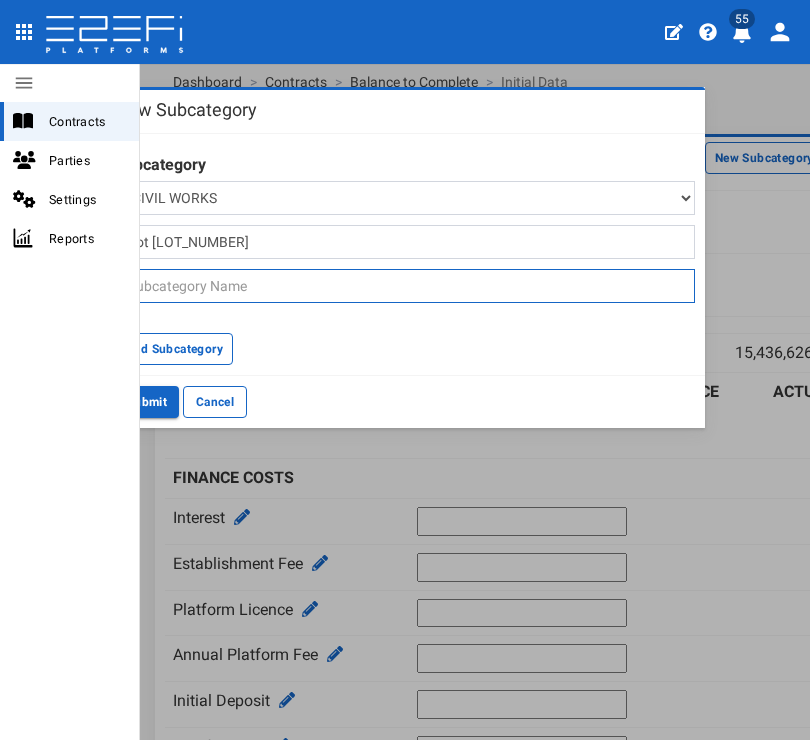 click at bounding box center [405, 286] 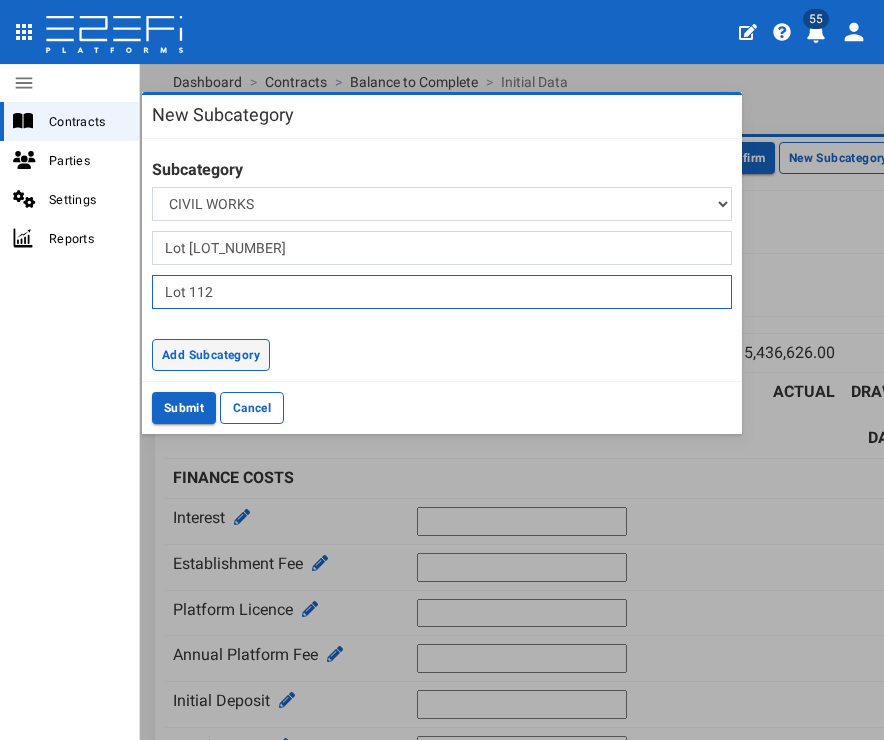type on "Lot 112" 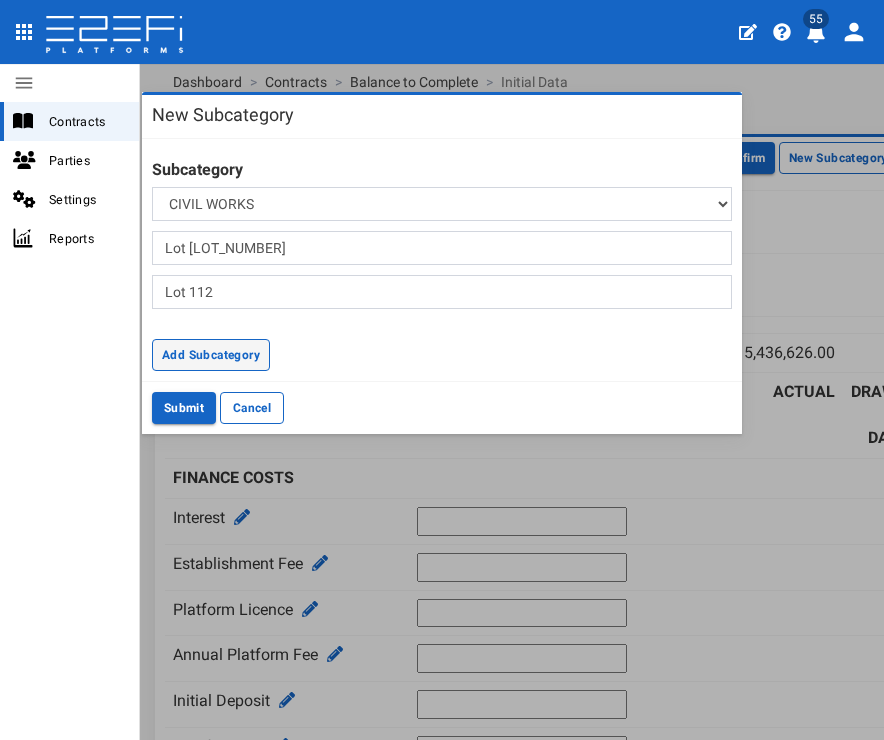 click on "Add Subcategory" at bounding box center [211, 355] 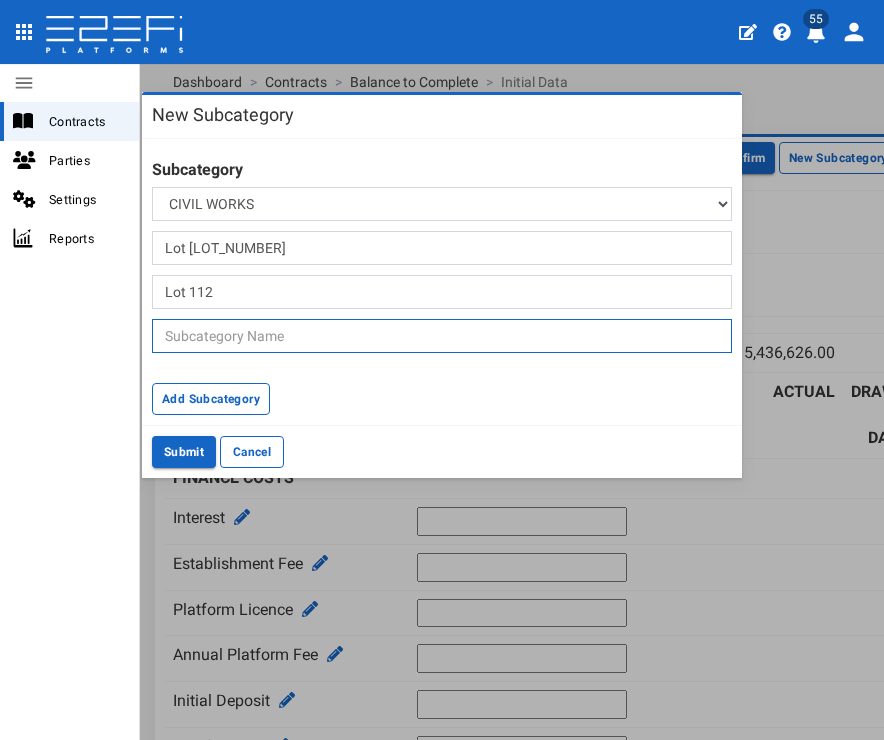 click at bounding box center (442, 336) 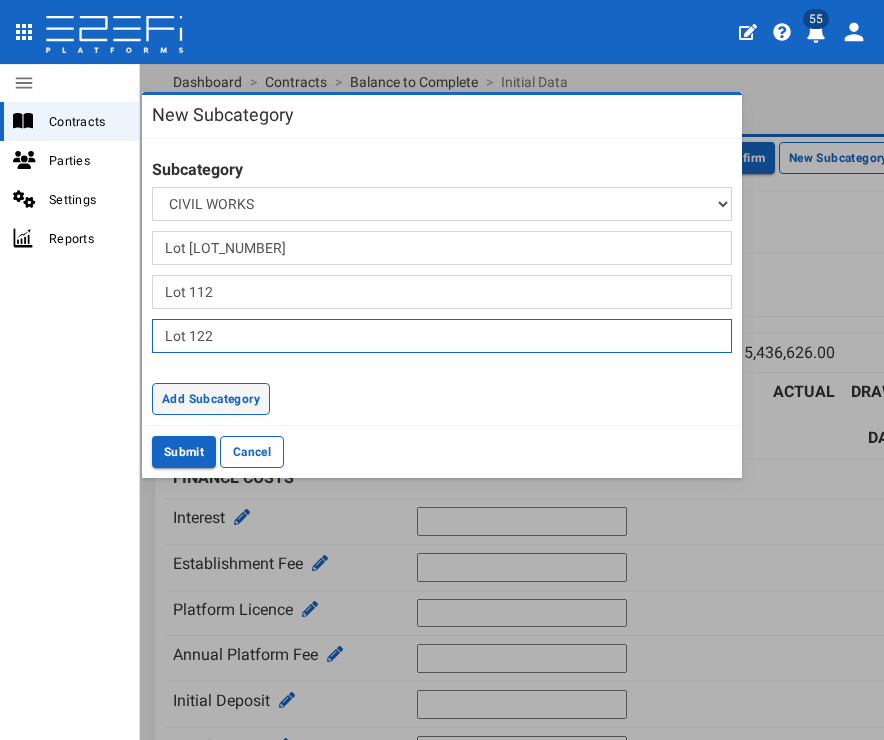 type on "Lot 122" 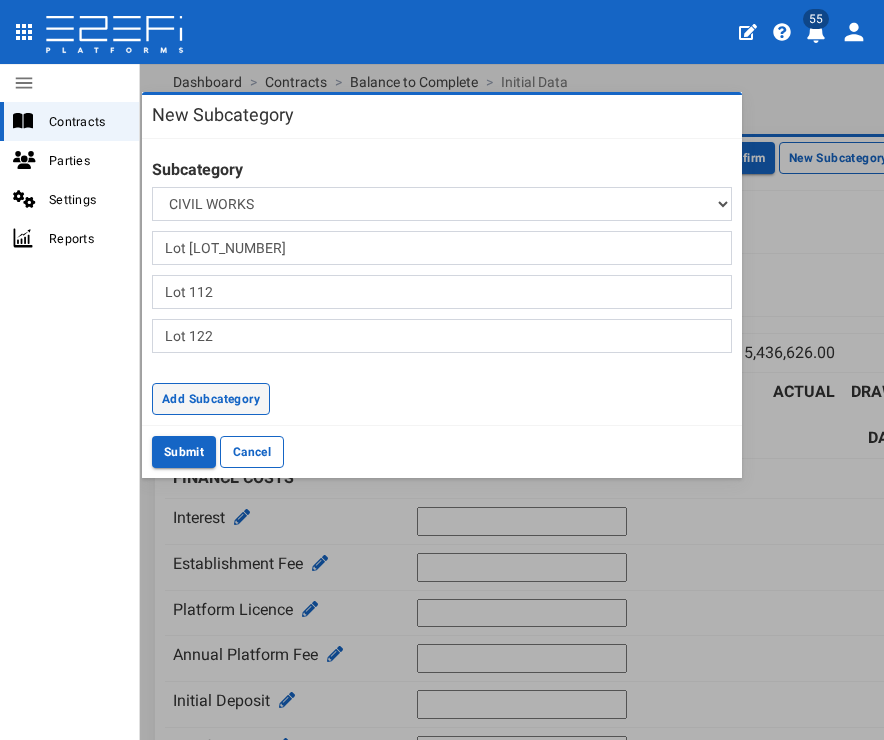 click on "Add Subcategory" at bounding box center (211, 399) 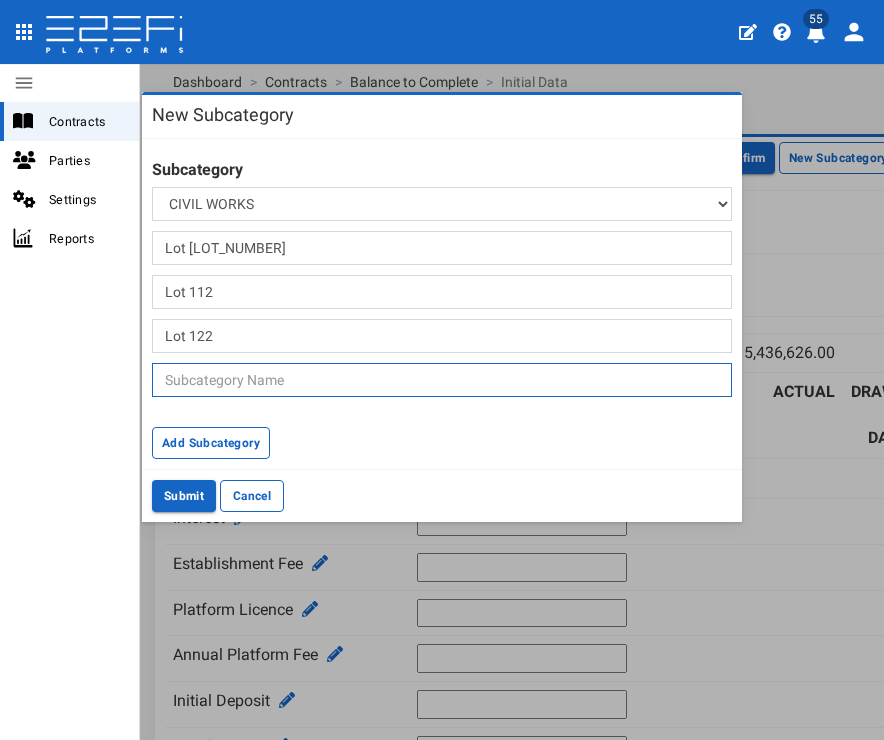 click at bounding box center (442, 380) 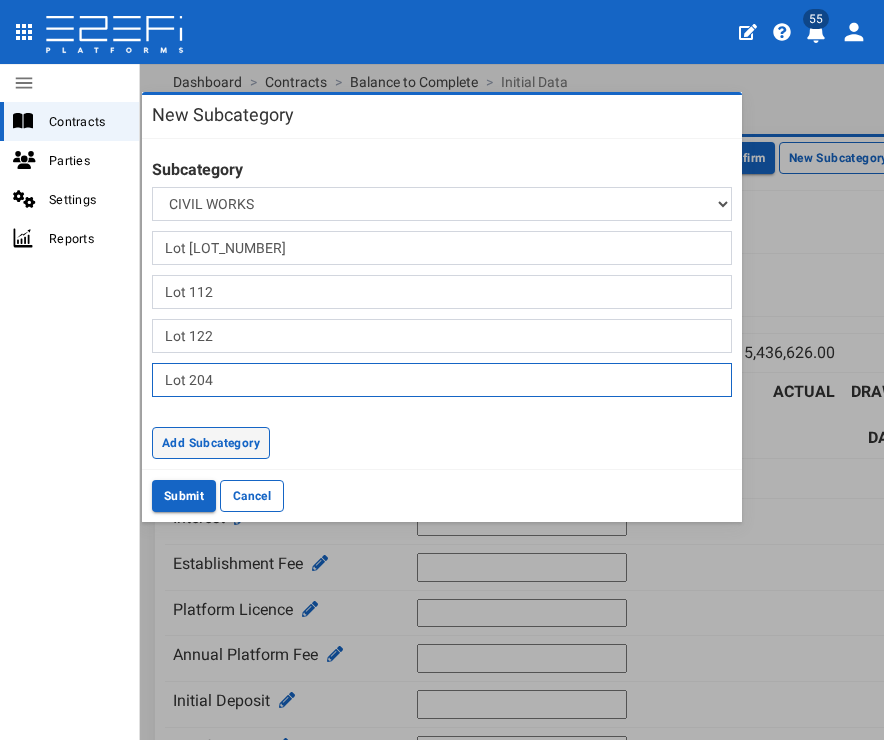 type on "Lot 204" 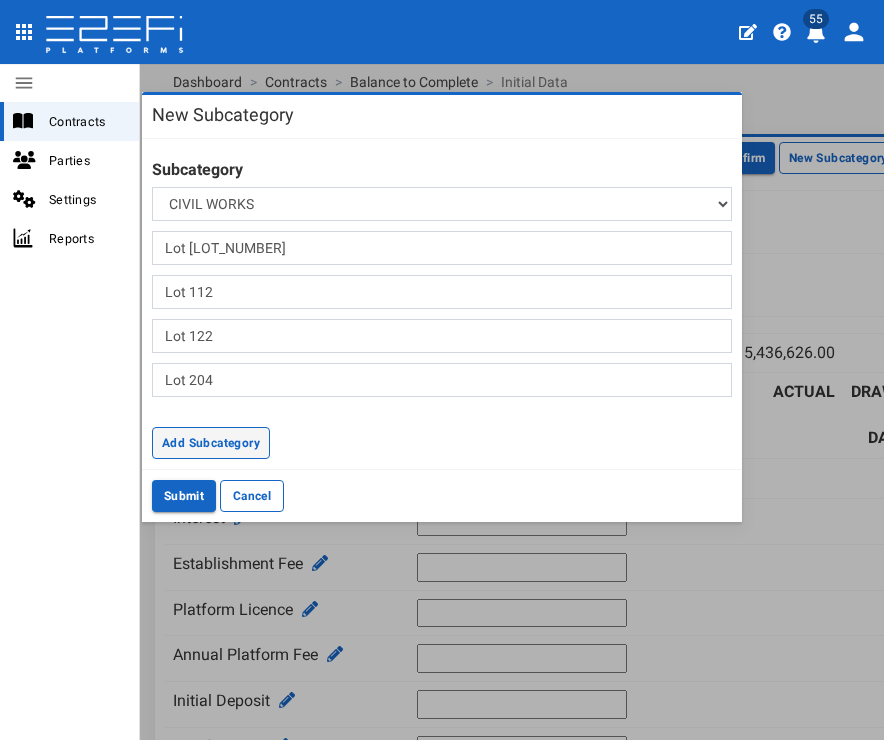 click on "Add Subcategory" at bounding box center (211, 443) 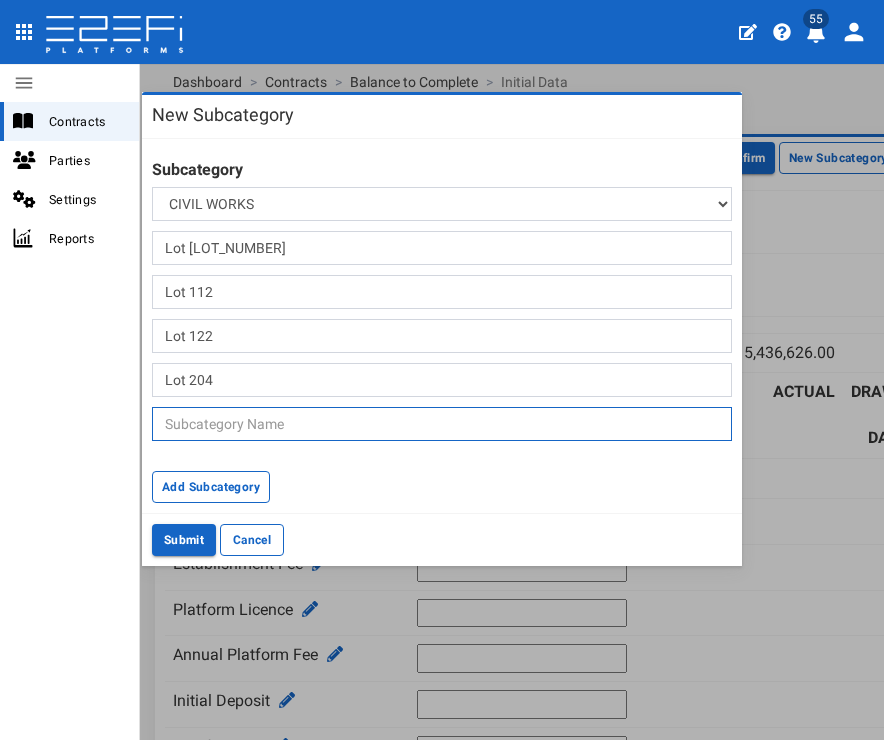 click at bounding box center [442, 424] 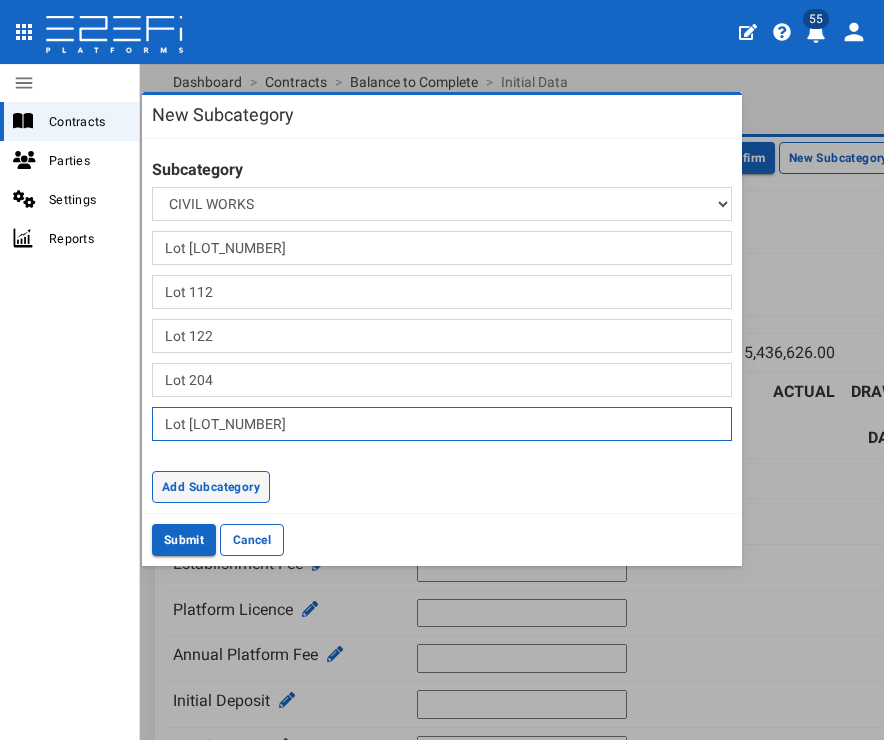 type on "Lot 224" 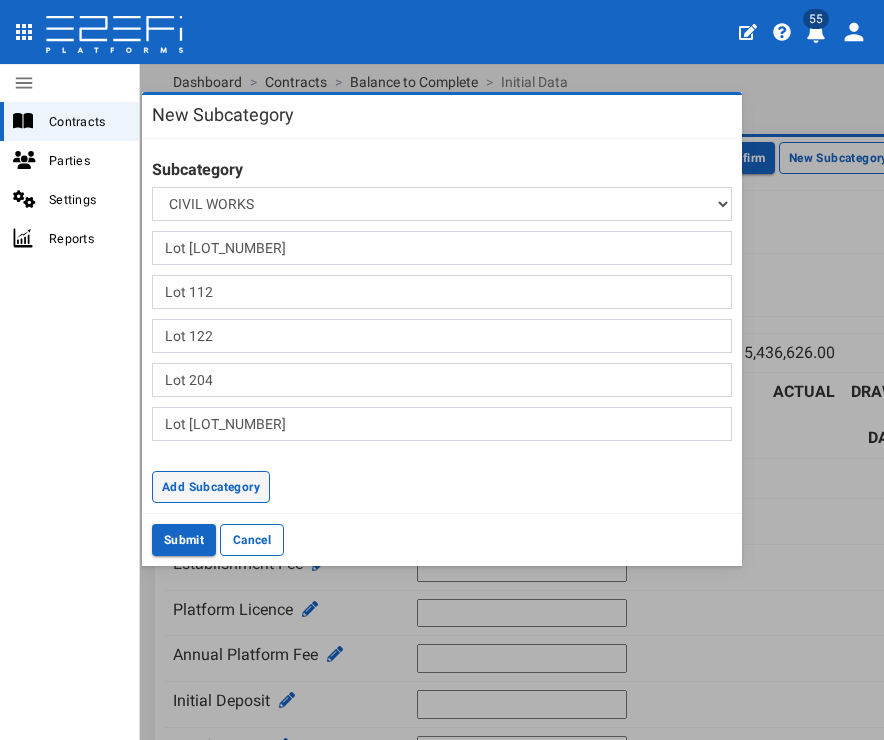 click on "Add Subcategory" at bounding box center [211, 487] 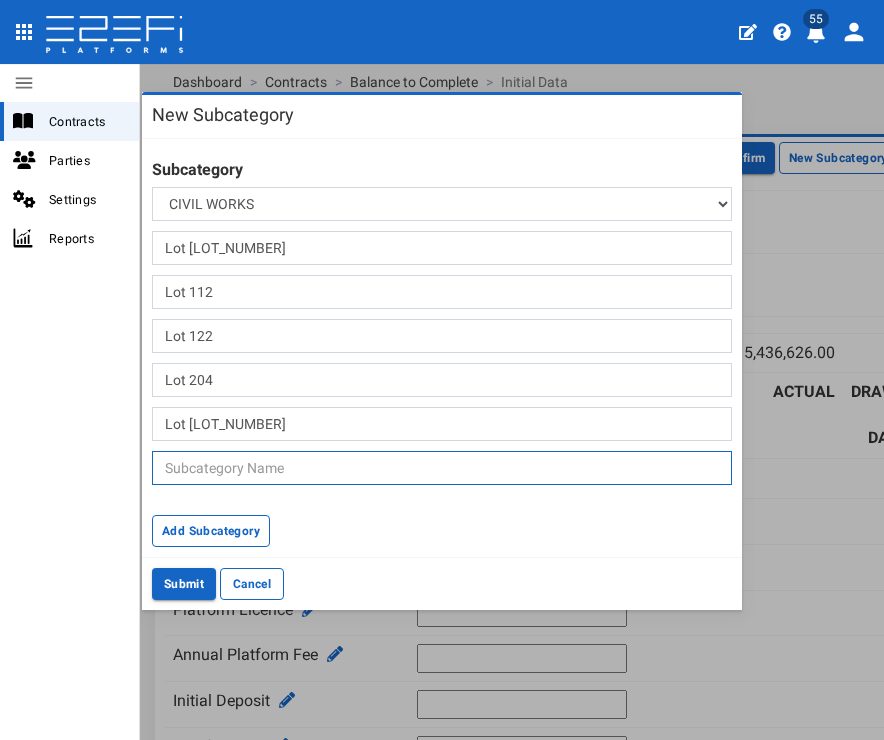 click at bounding box center (442, 468) 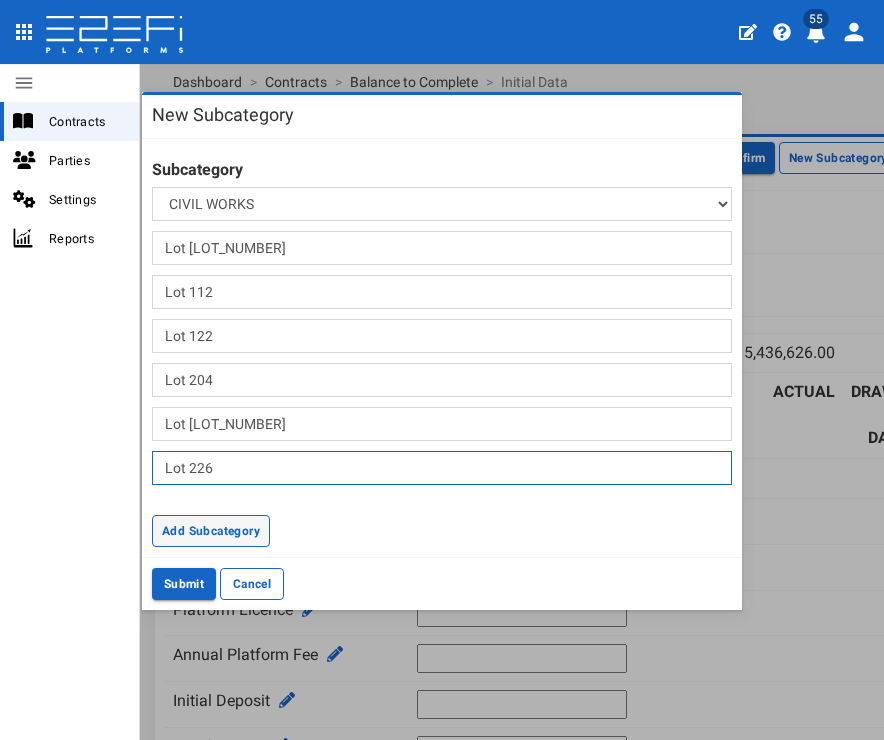 type on "Lot 226" 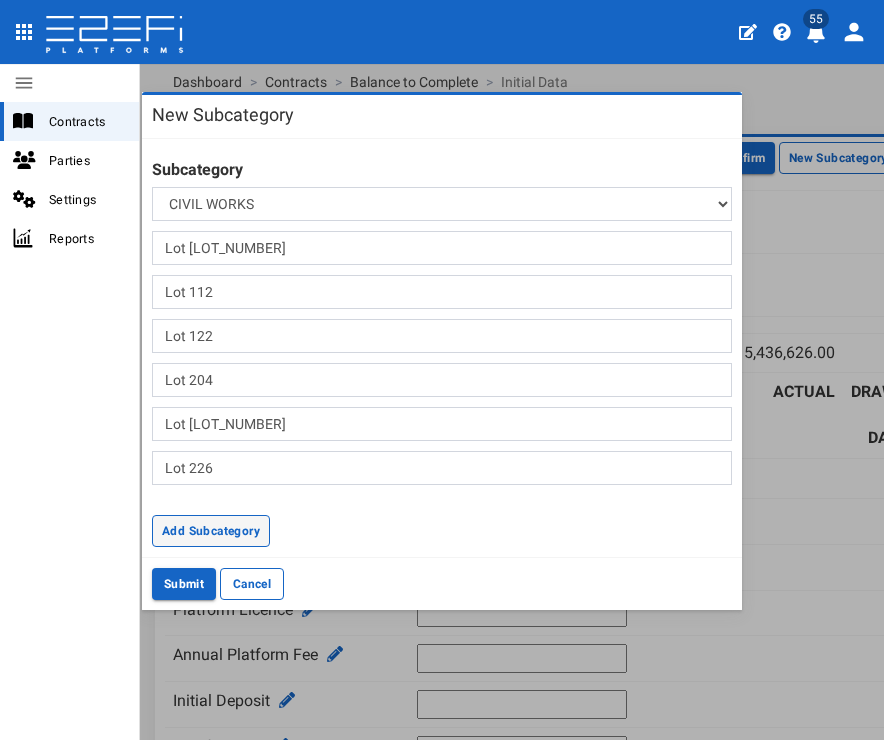 click on "Add Subcategory" at bounding box center (211, 531) 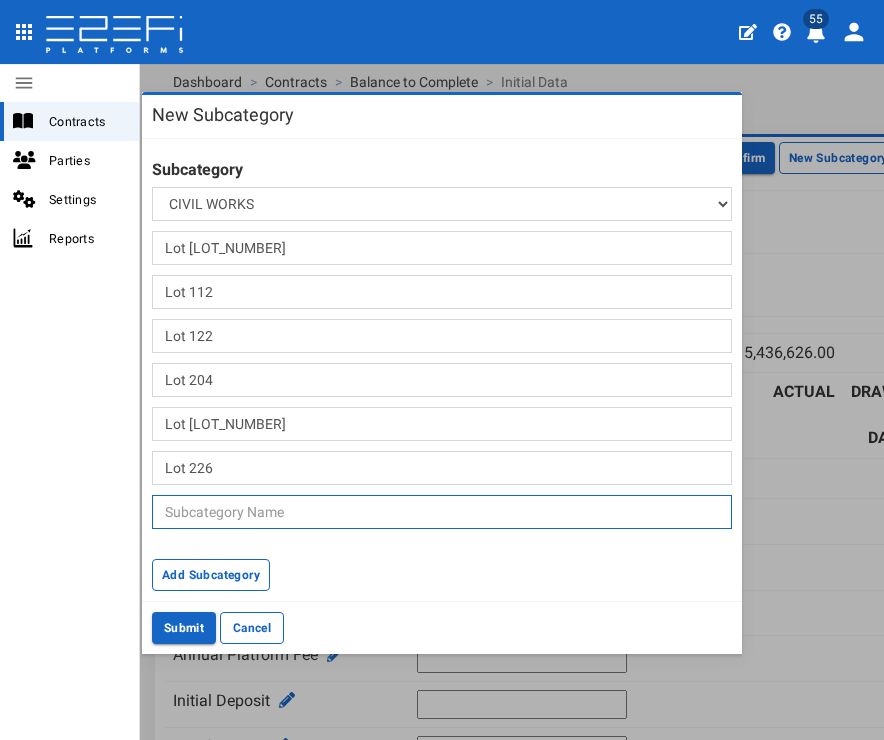 click at bounding box center [442, 512] 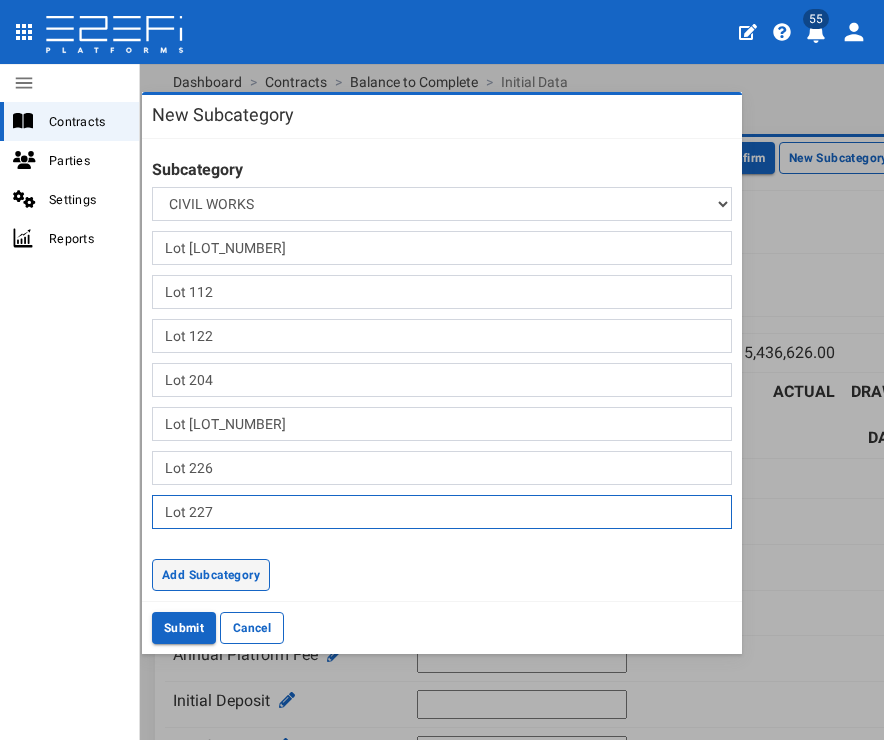 type on "Lot 227" 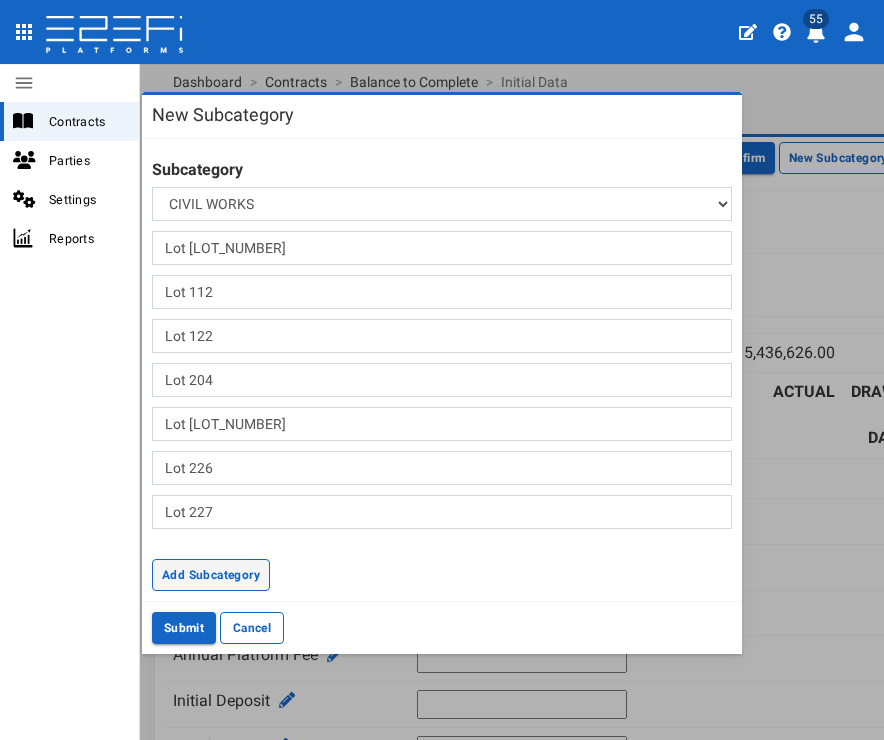 click on "Add Subcategory" at bounding box center (211, 575) 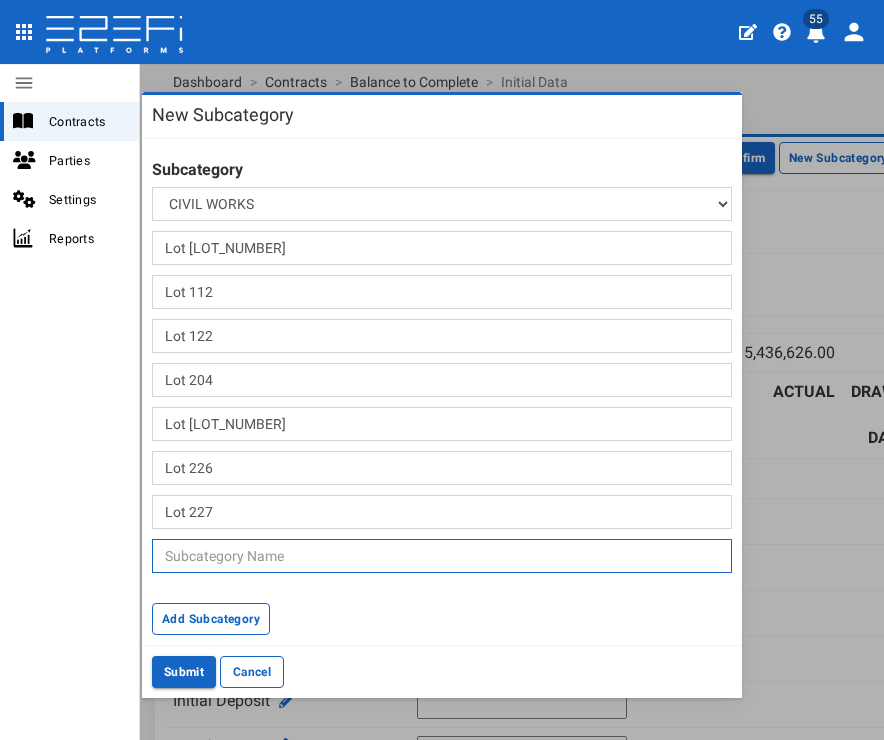 click at bounding box center [442, 556] 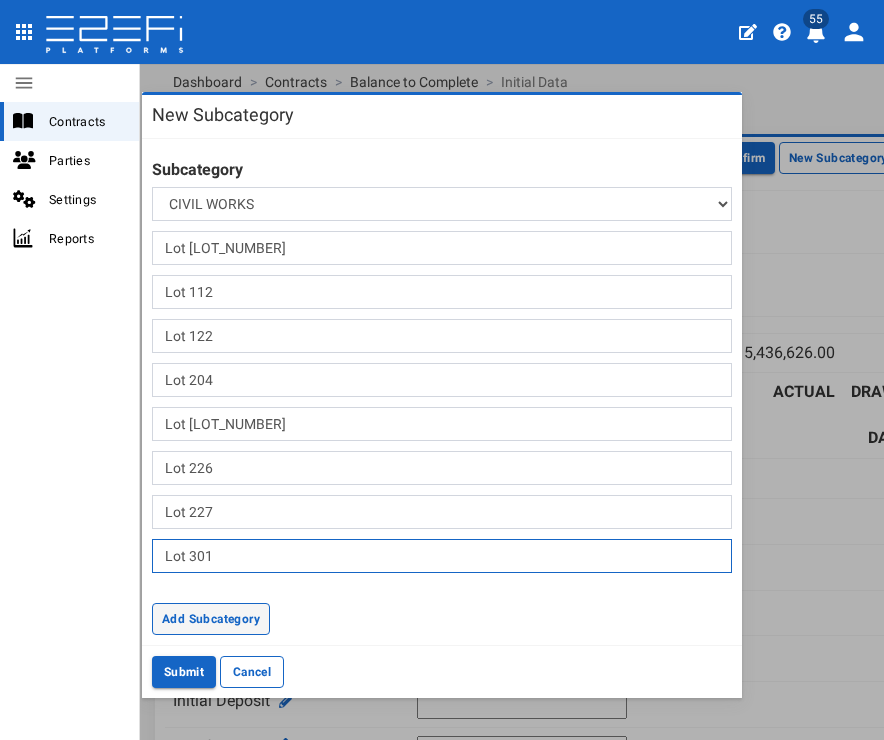 type on "Lot 301" 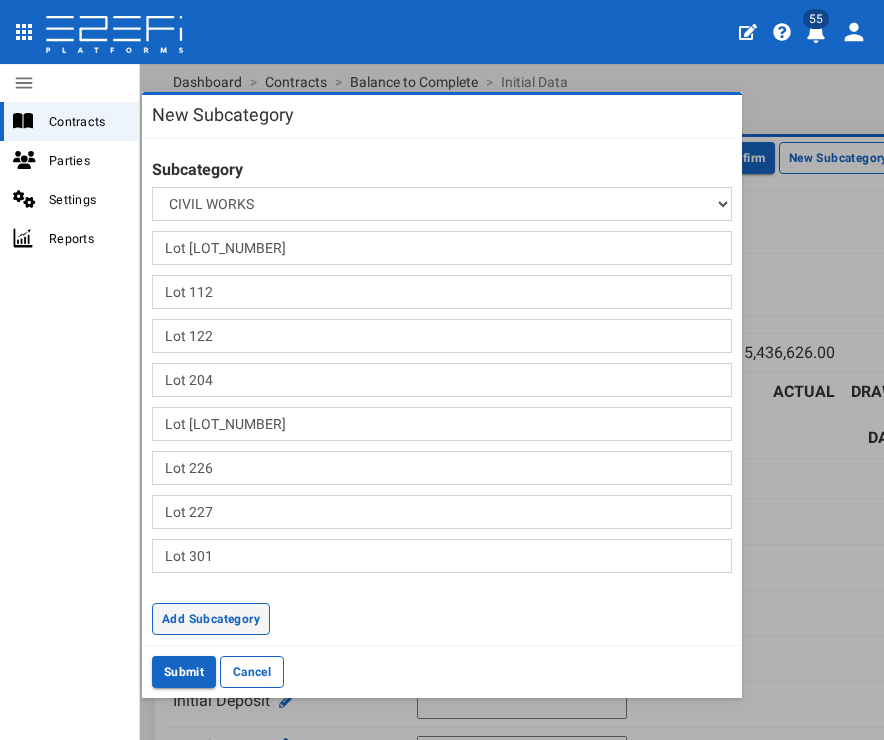 click on "Add Subcategory" at bounding box center [211, 619] 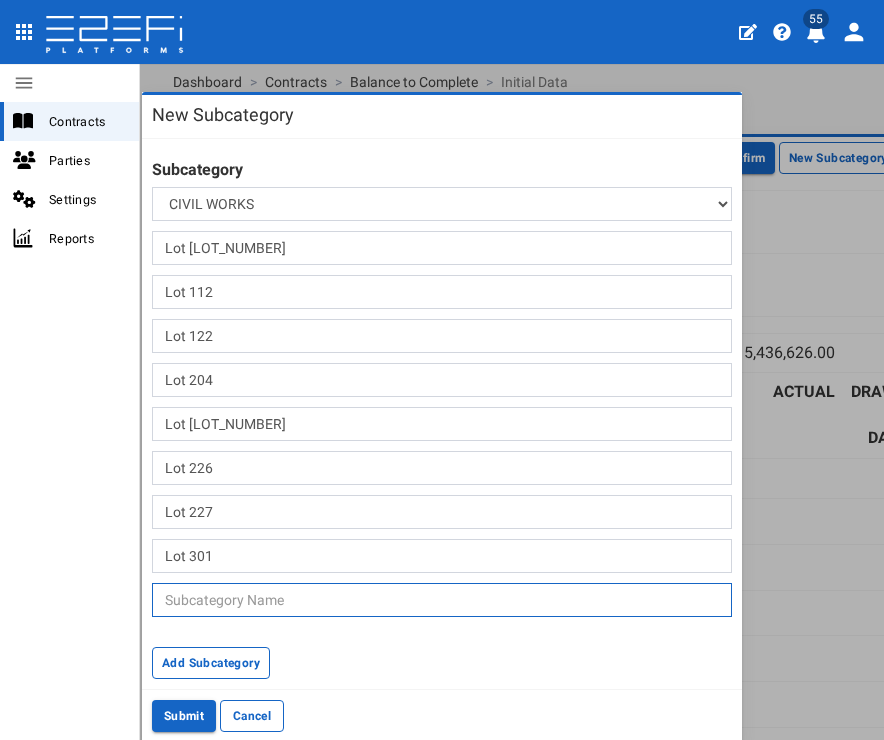 click at bounding box center [442, 600] 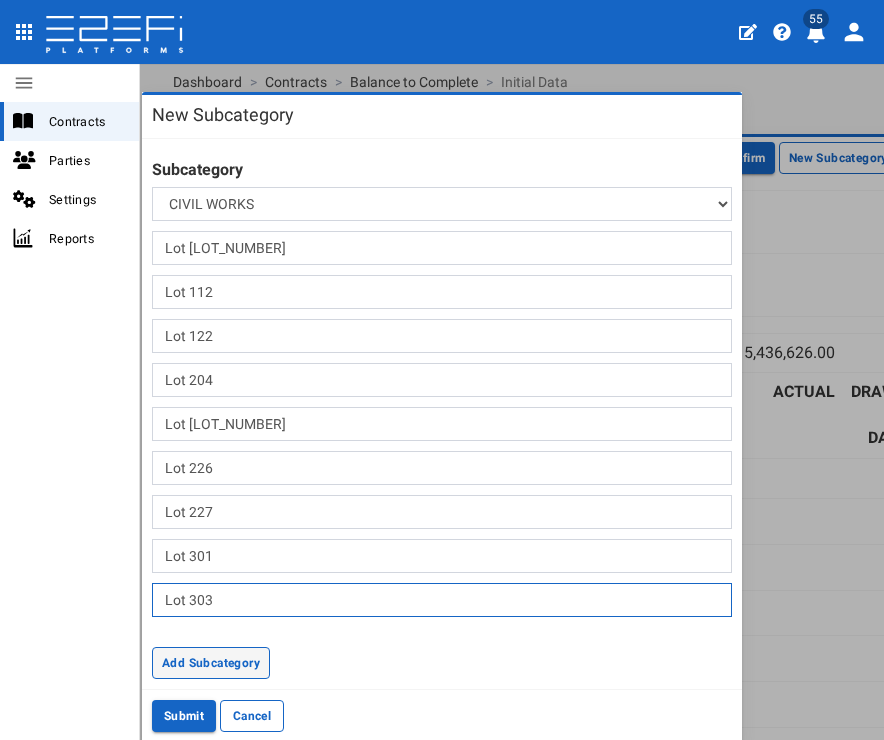 type on "Lot 303" 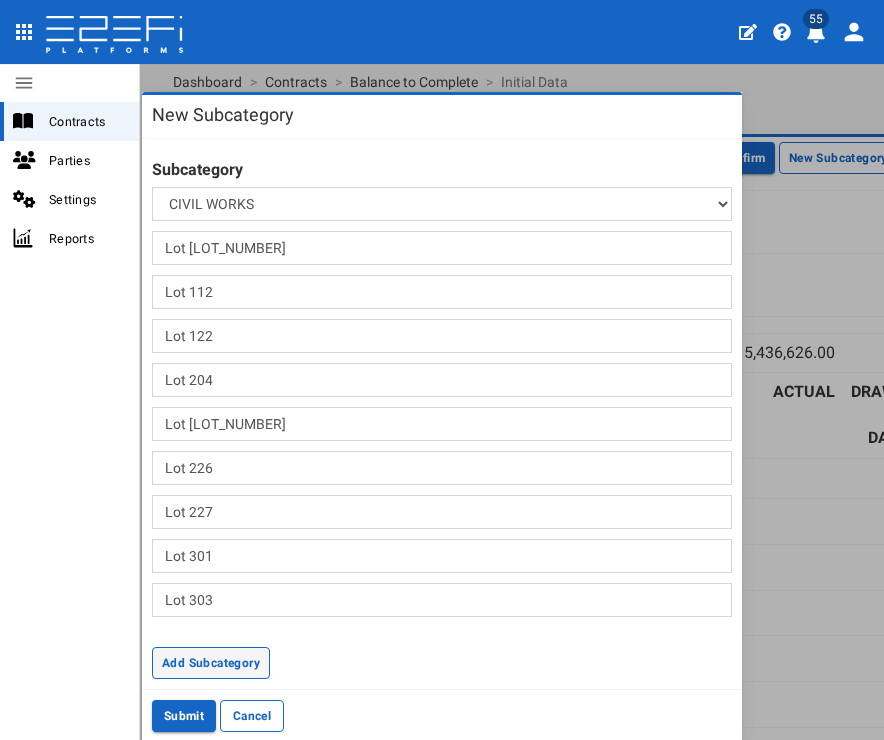 click on "Add Subcategory" at bounding box center [211, 663] 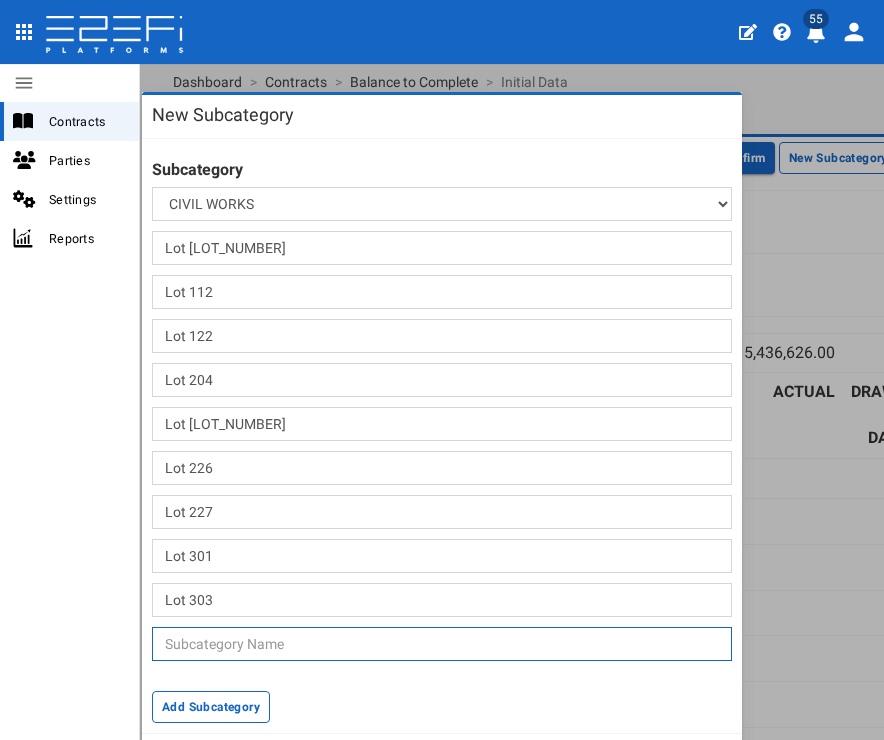 click at bounding box center [442, 644] 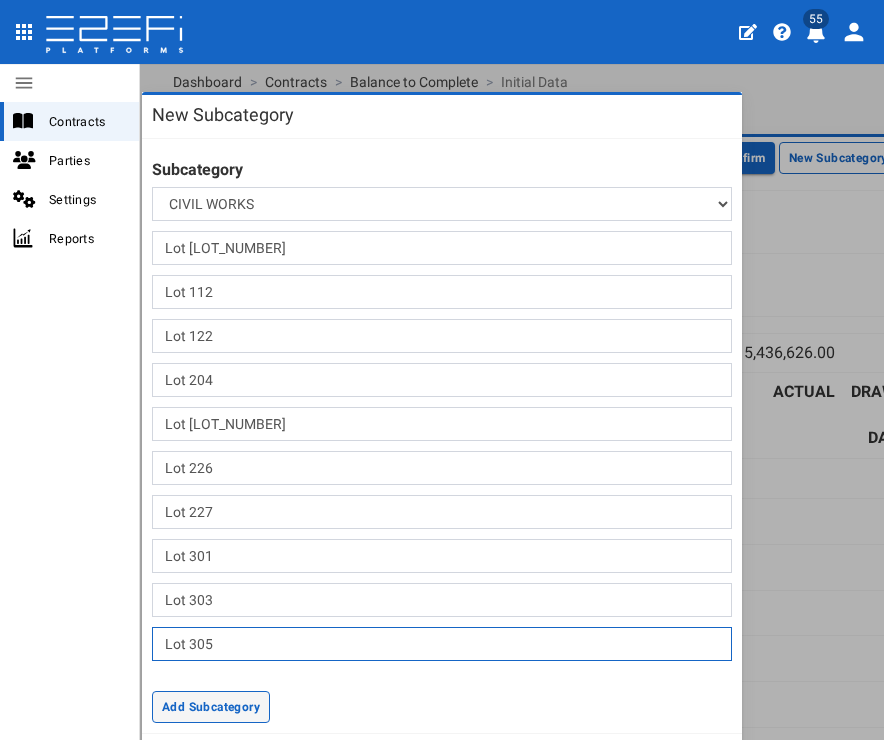 type on "Lot 305" 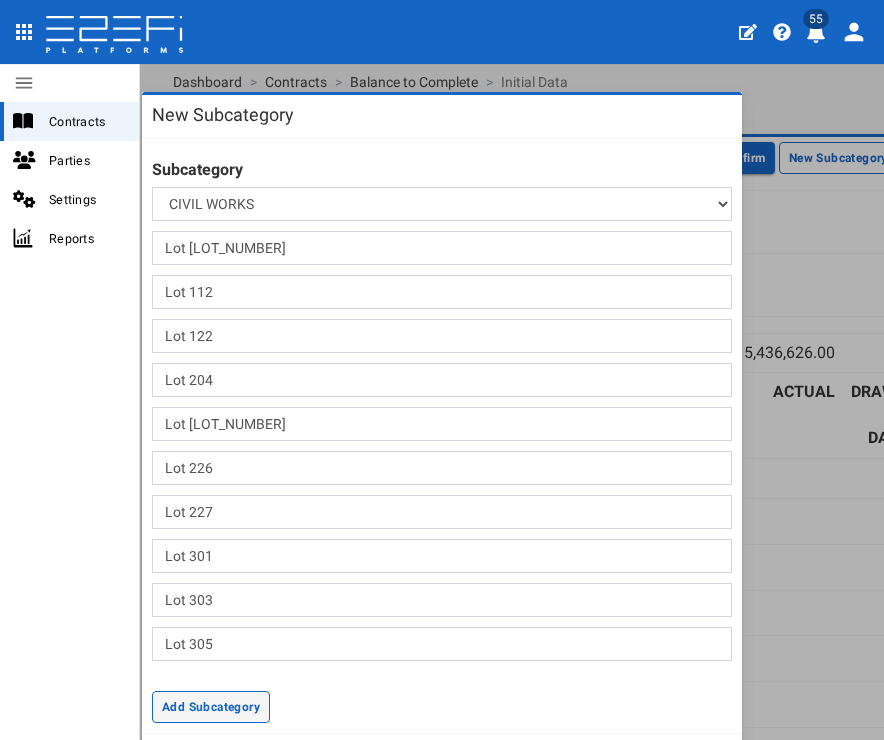 click on "Add Subcategory" at bounding box center (211, 707) 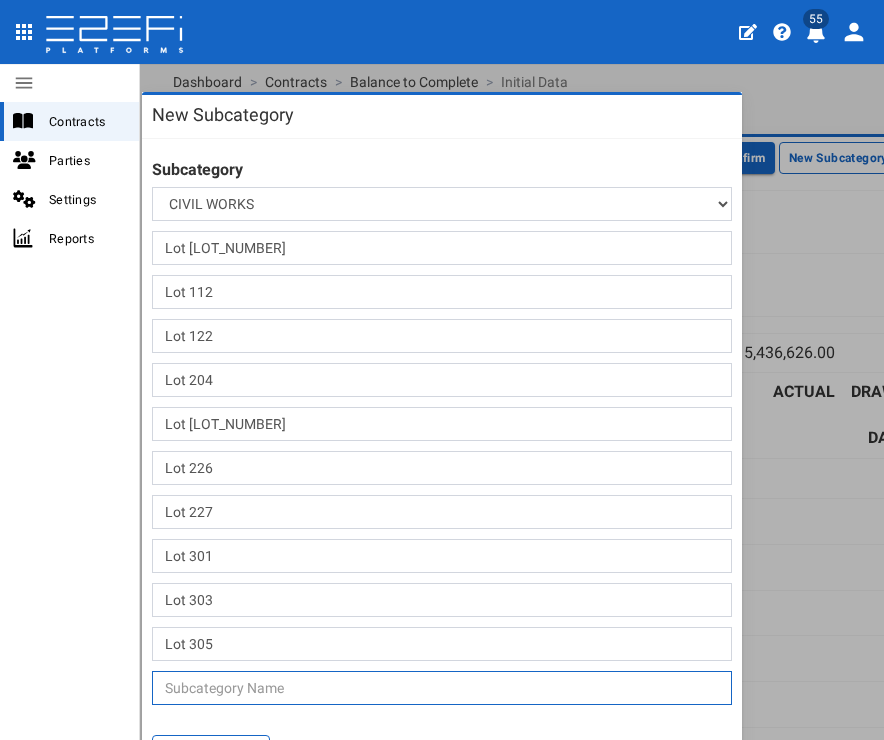 click at bounding box center (442, 688) 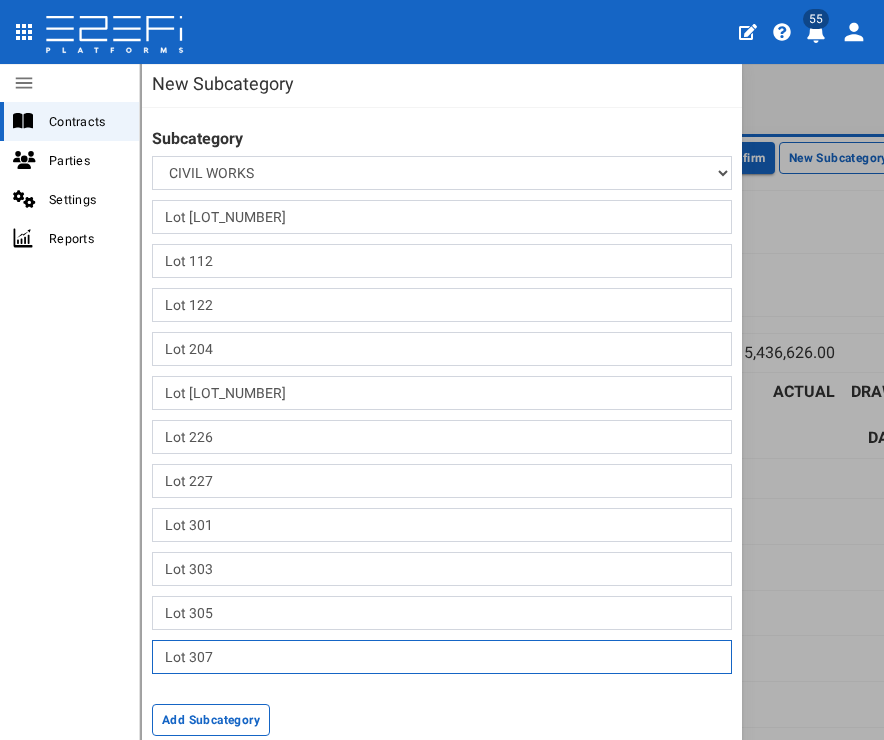 scroll, scrollTop: 92, scrollLeft: 0, axis: vertical 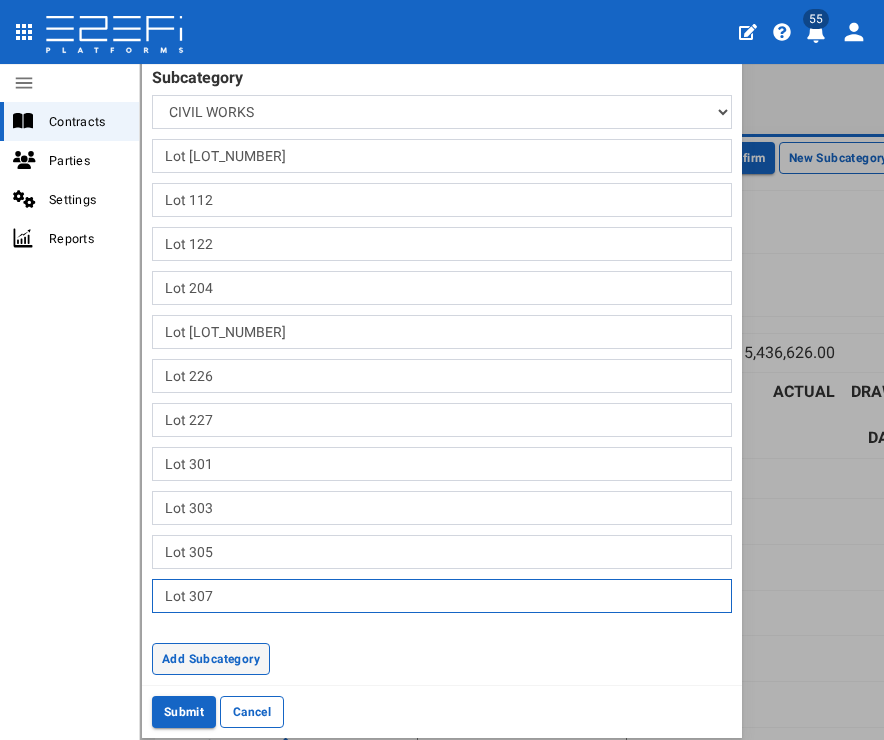type on "Lot 307" 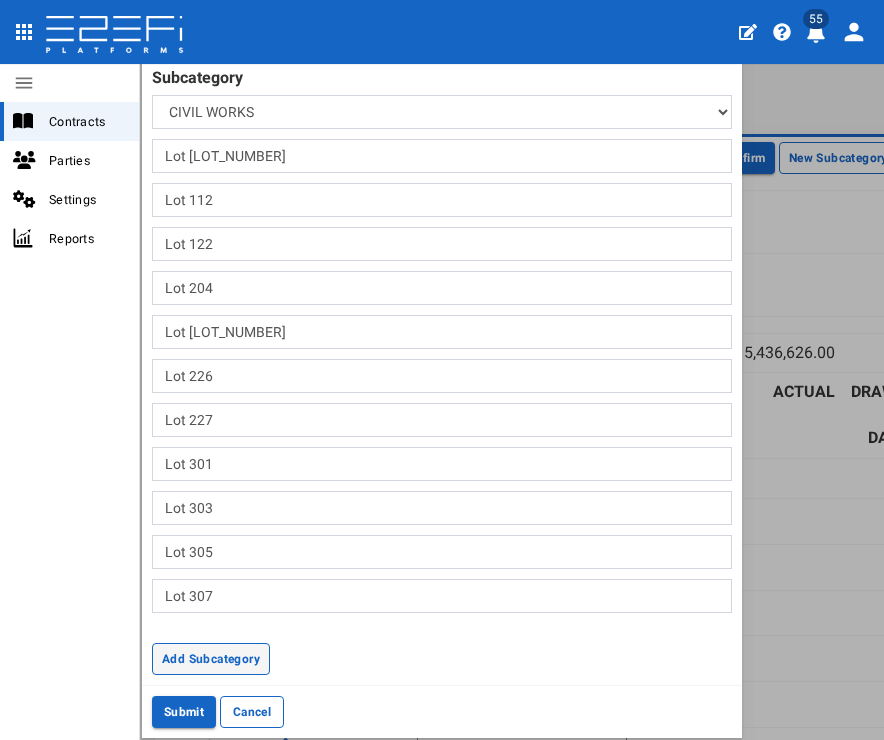 click on "Add Subcategory" at bounding box center (211, 659) 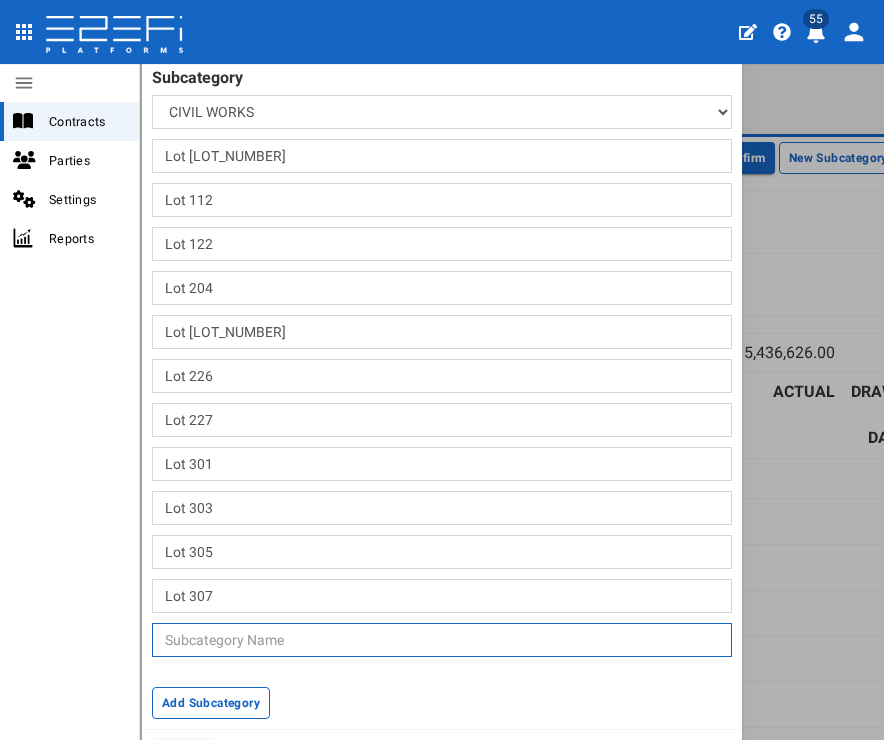 click at bounding box center [442, 640] 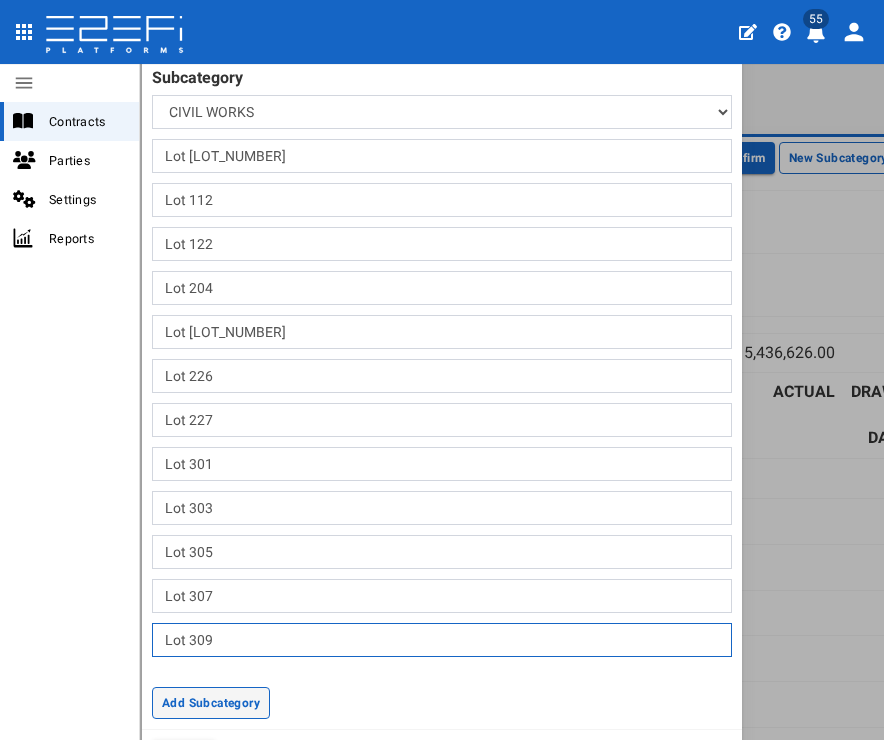 type on "Lot 309" 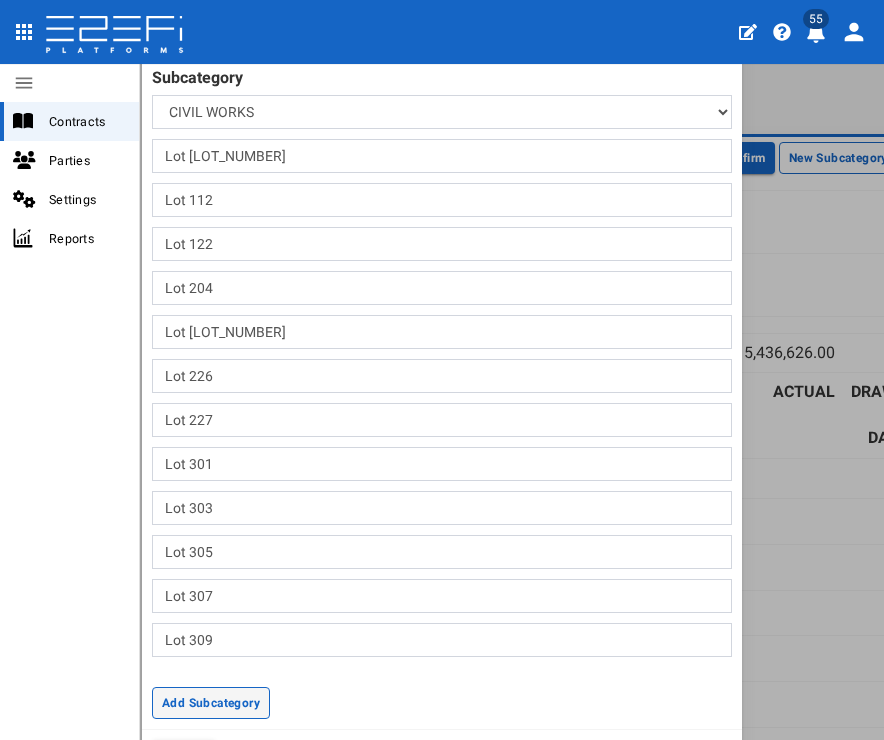 click on "Add Subcategory" at bounding box center [211, 703] 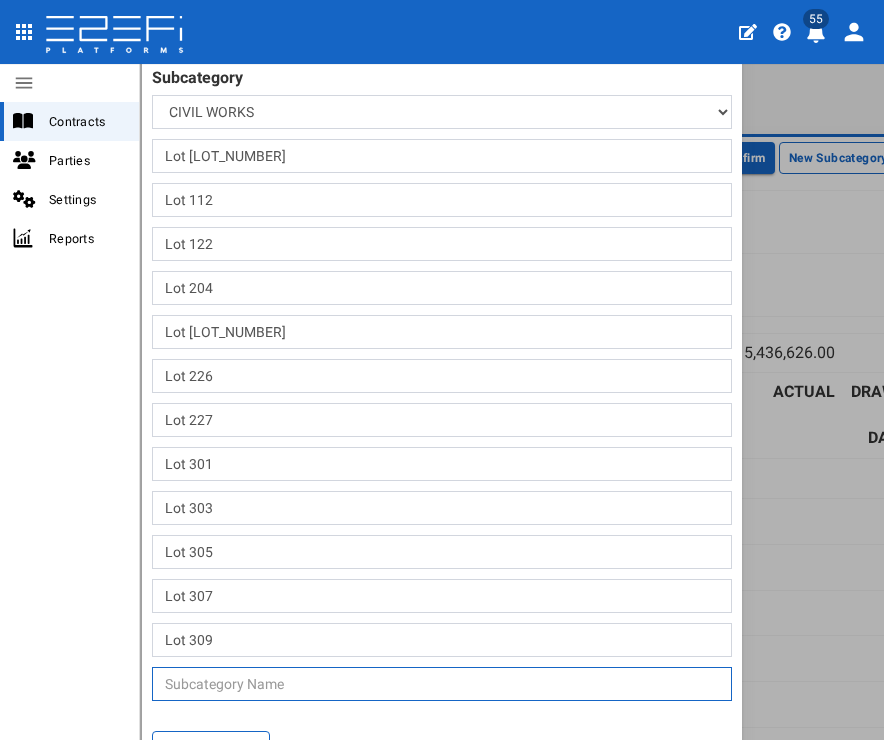 click at bounding box center [442, 684] 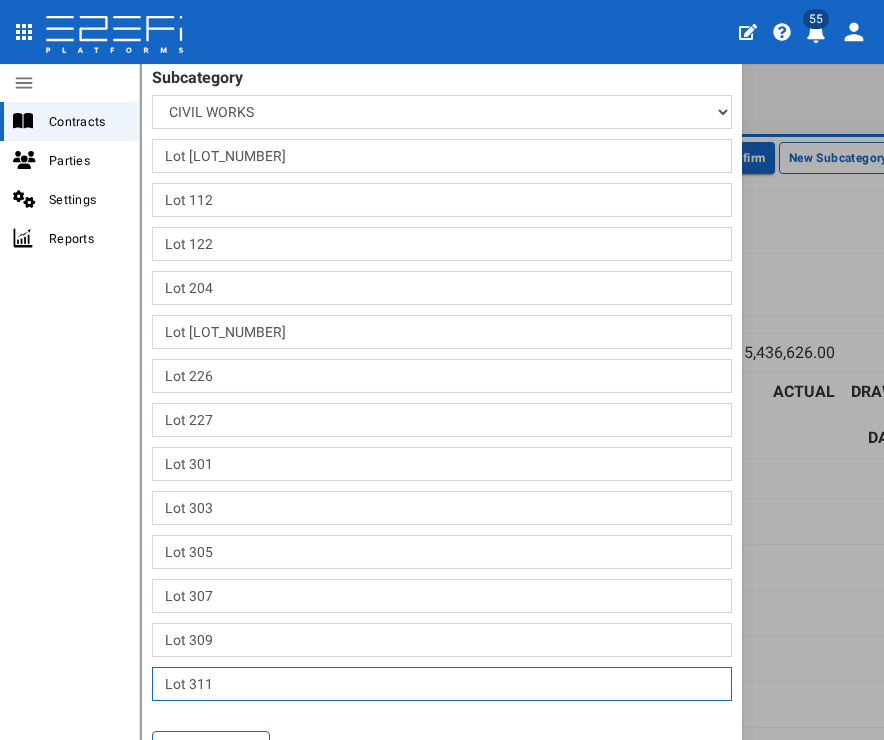 scroll, scrollTop: 207, scrollLeft: 0, axis: vertical 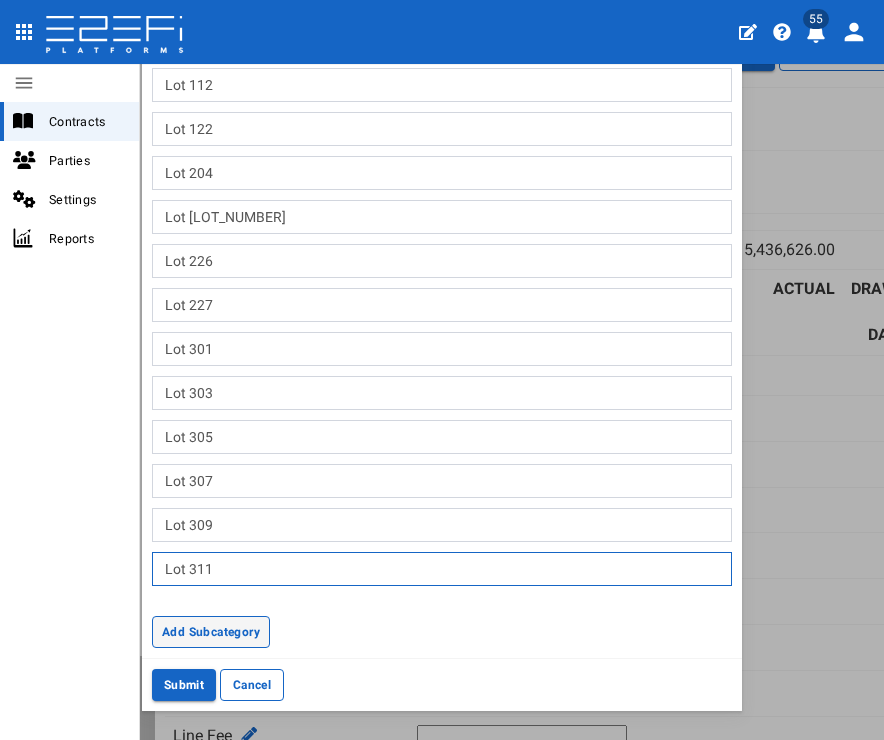 type on "Lot 311" 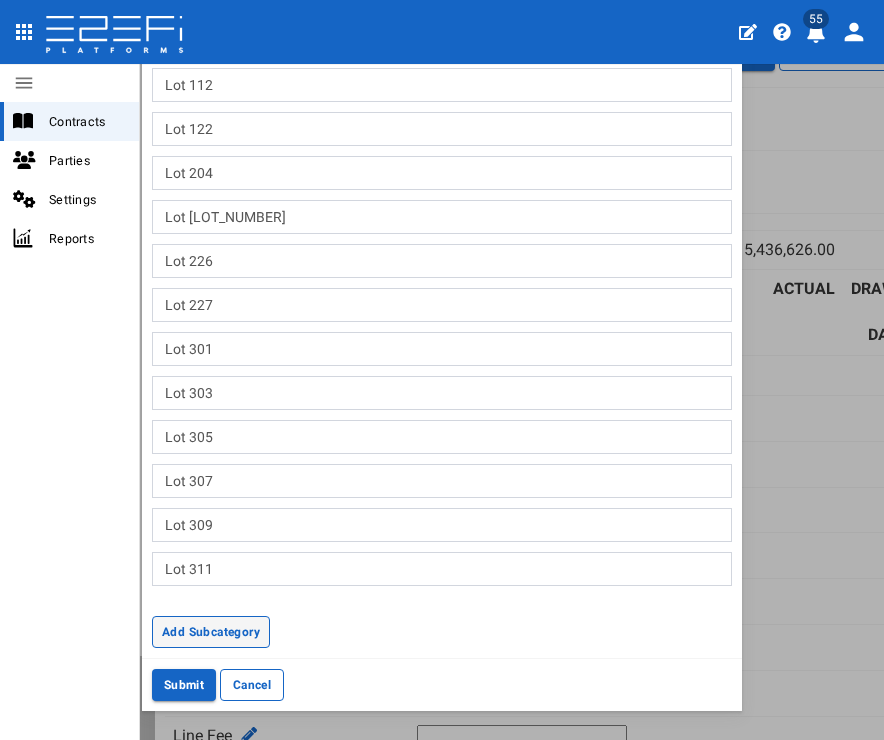 click on "Add Subcategory" at bounding box center [211, 632] 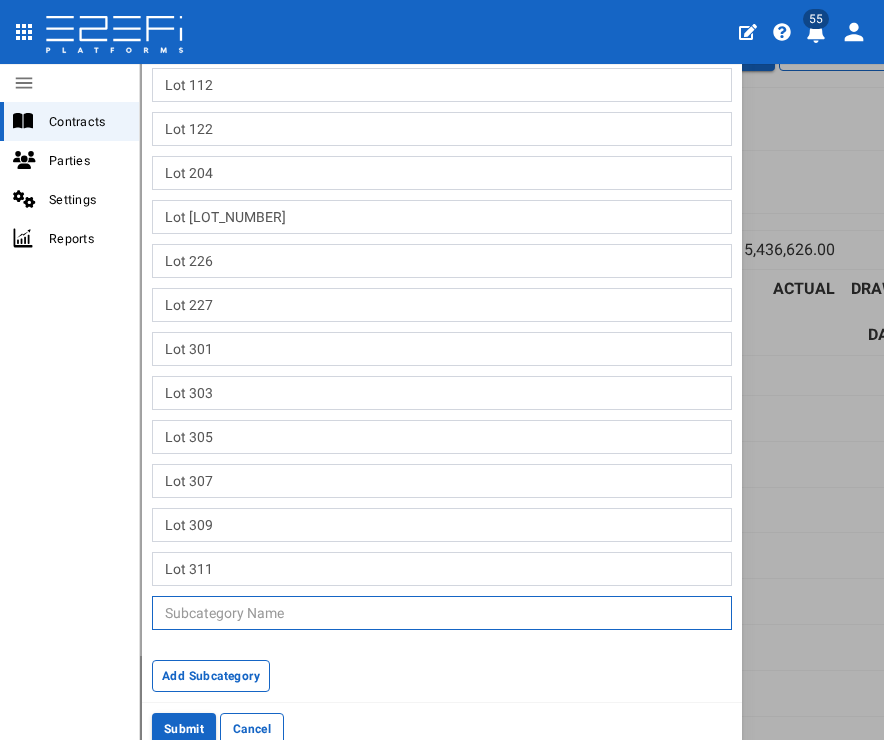 click at bounding box center (442, 613) 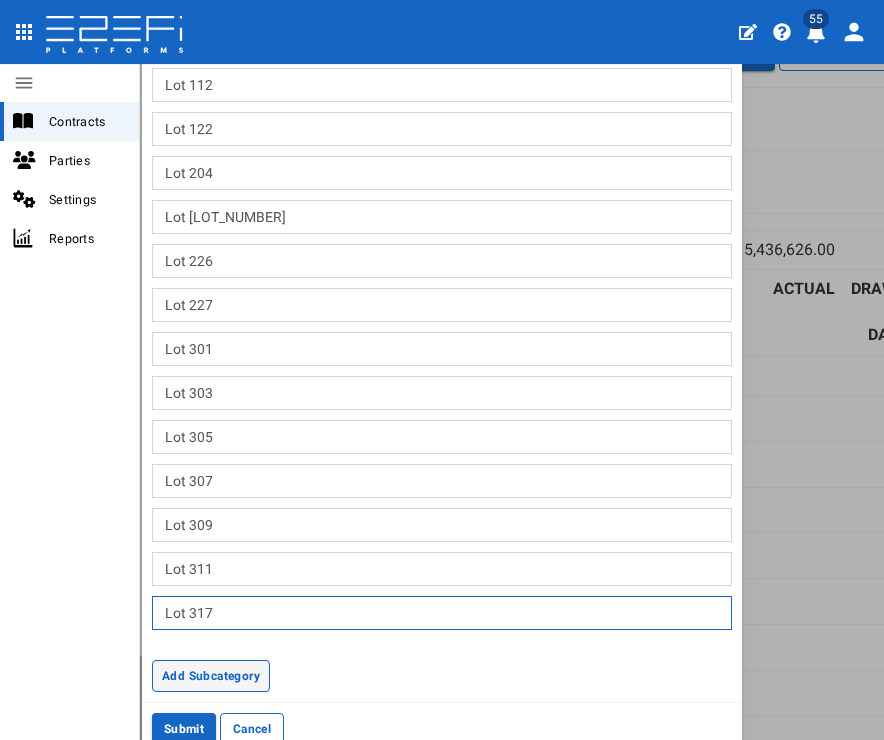 type on "Lot 317" 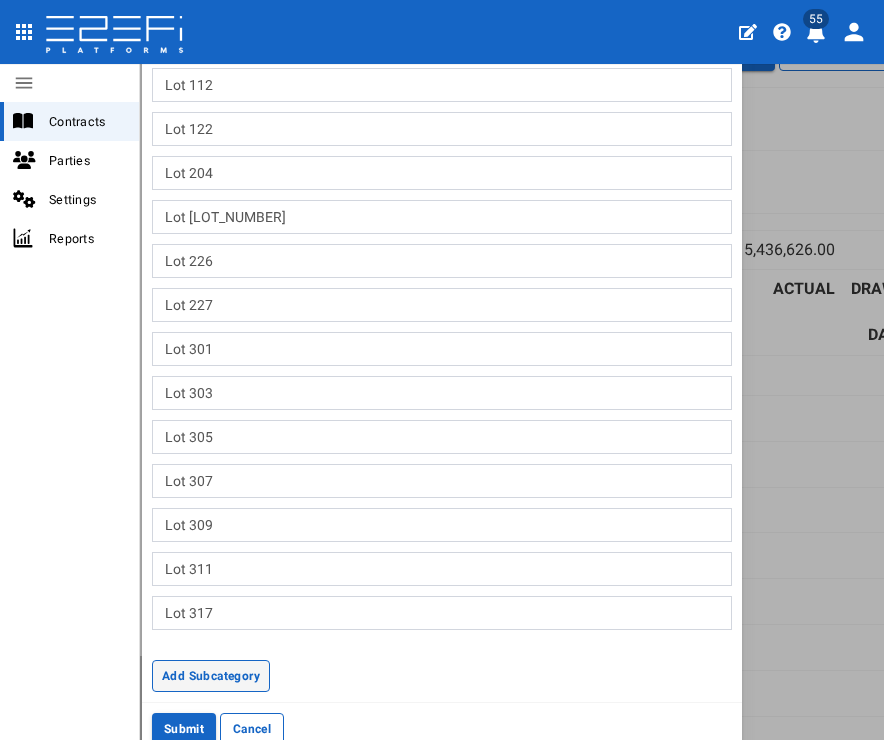 click on "Add Subcategory" at bounding box center (211, 676) 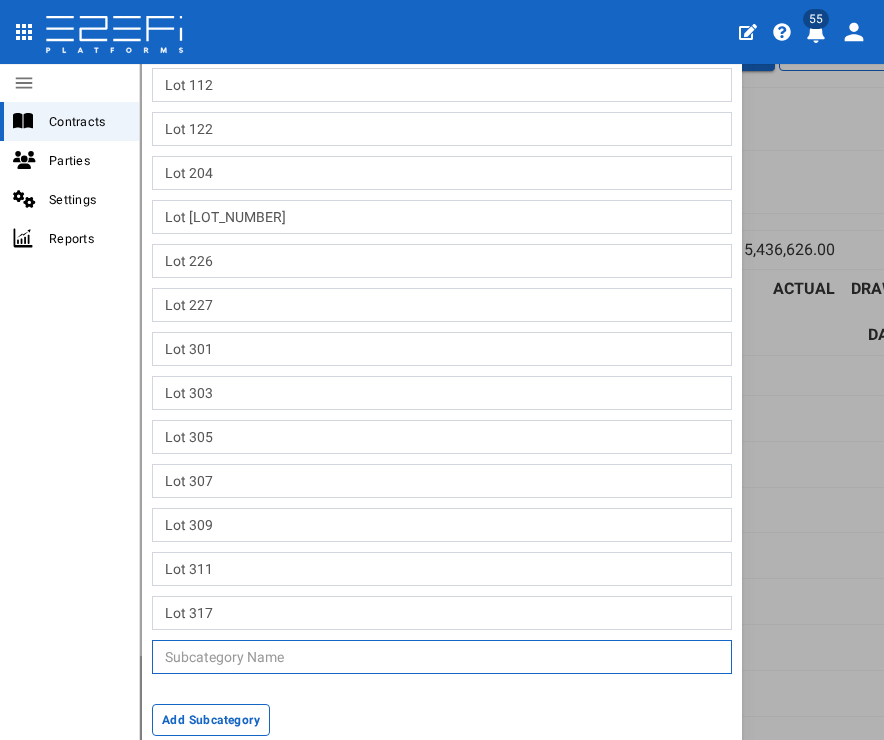 click at bounding box center [442, 657] 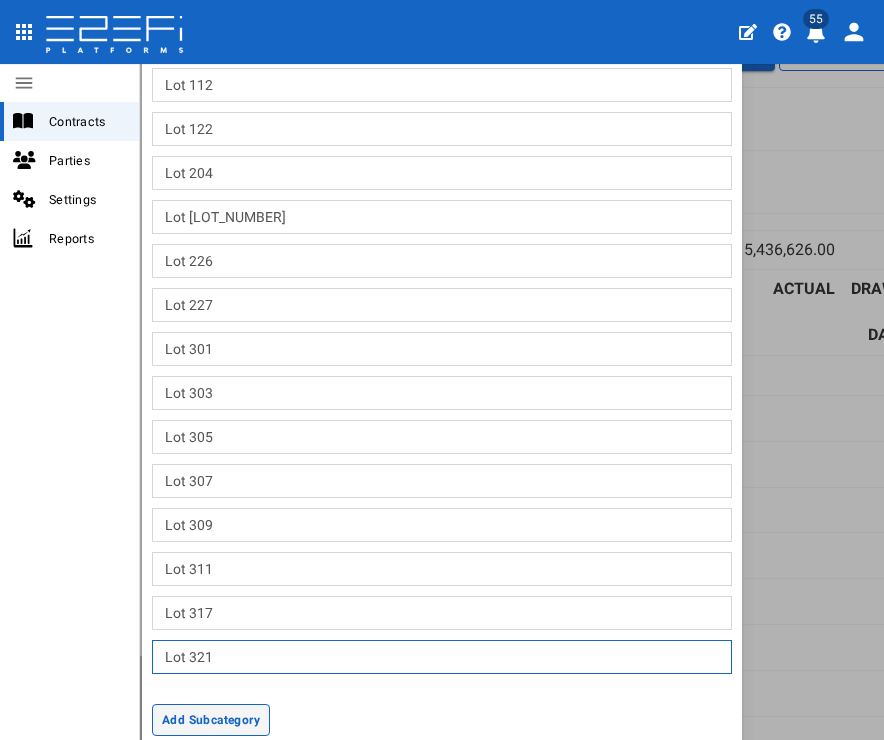 type on "Lot 321" 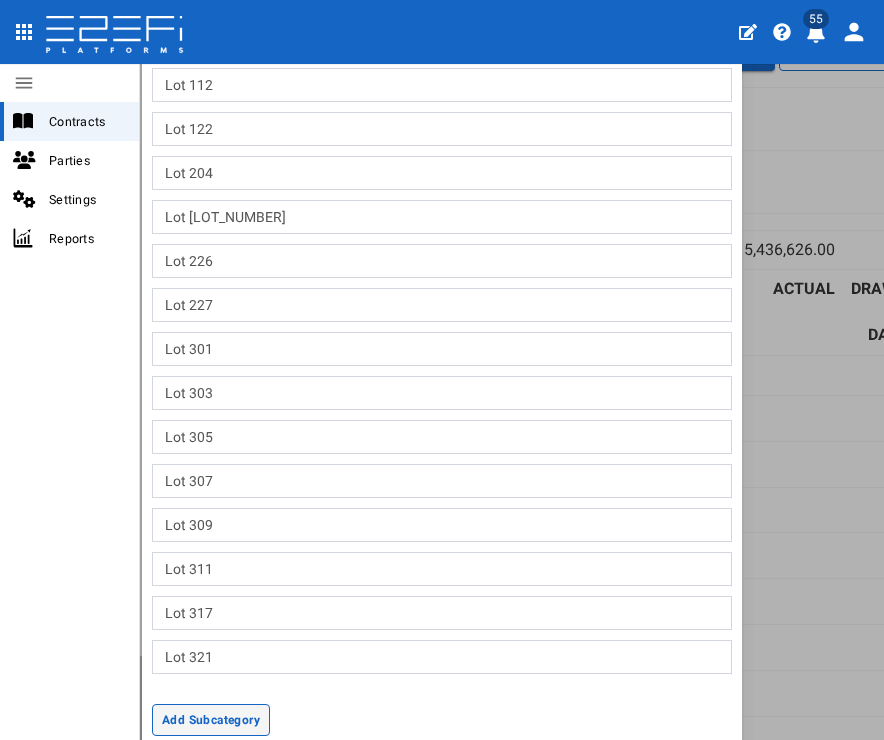 click on "Add Subcategory" at bounding box center (211, 720) 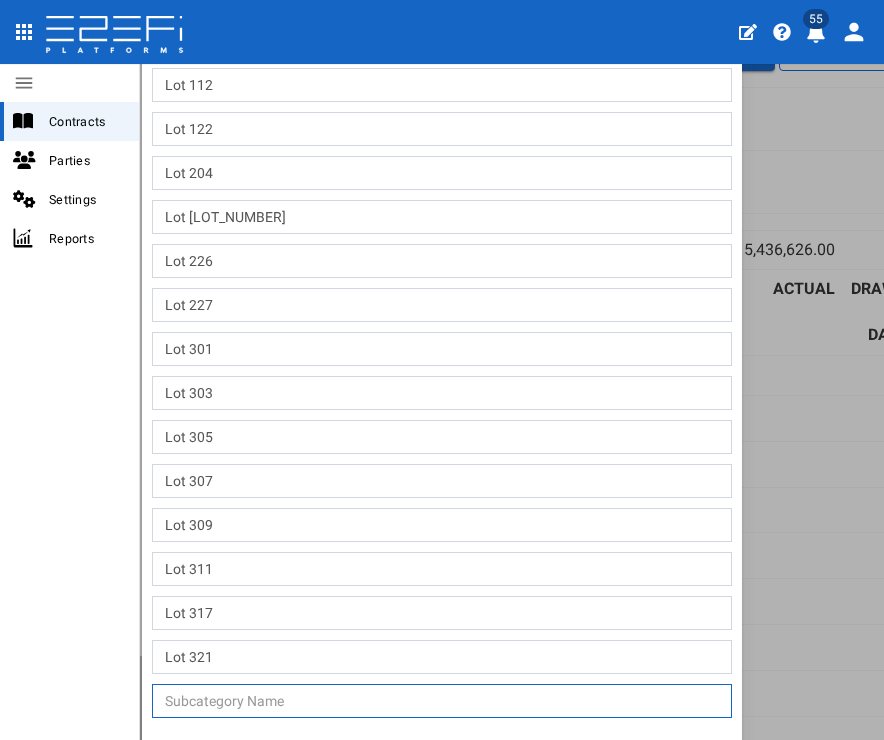 click at bounding box center [442, 701] 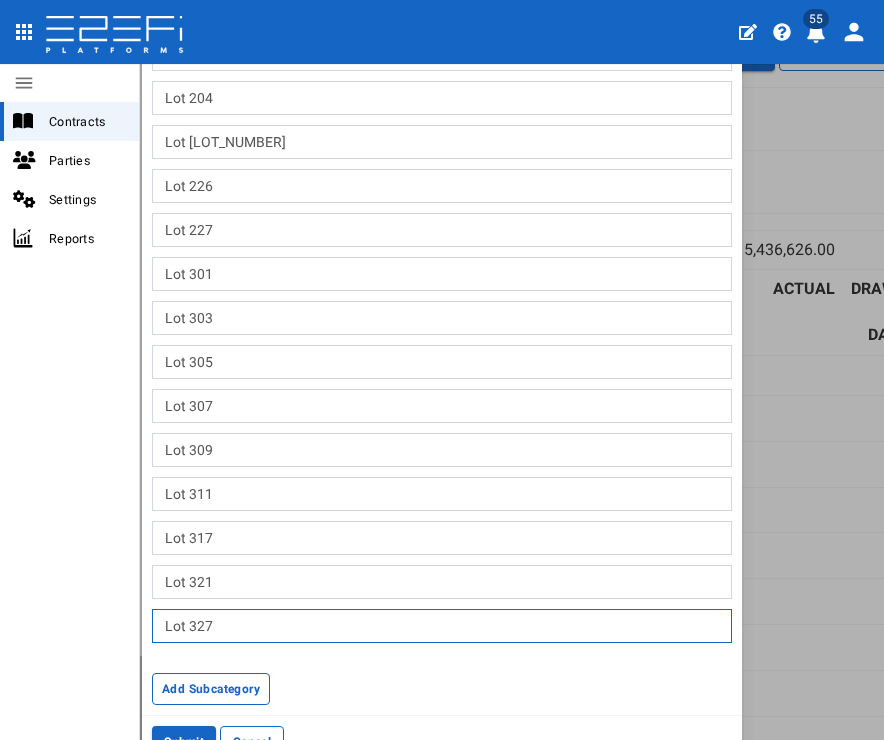 scroll, scrollTop: 332, scrollLeft: 0, axis: vertical 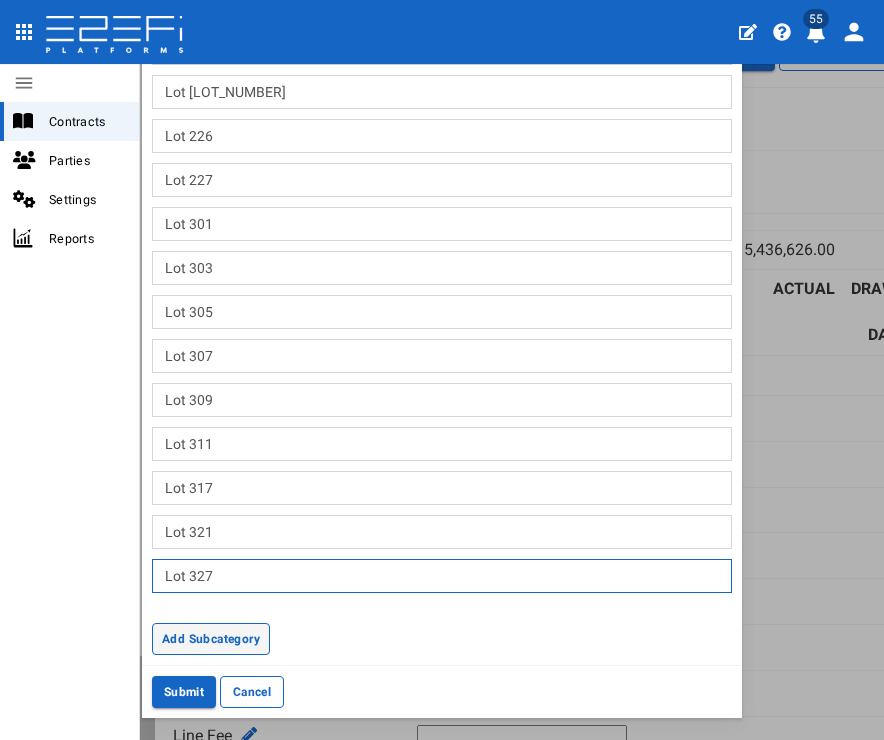 type on "Lot 327" 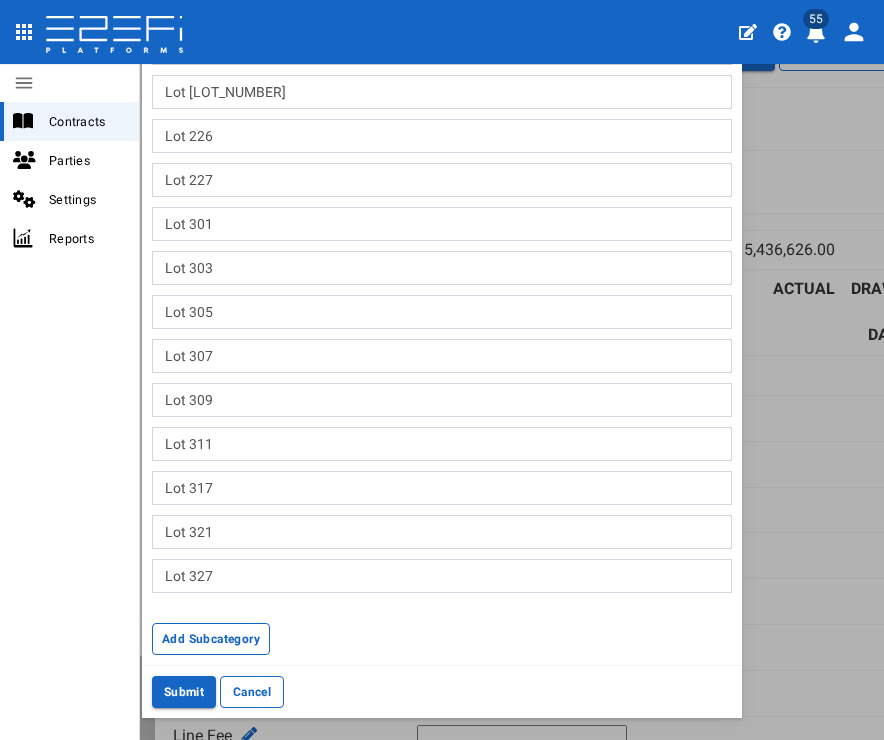 drag, startPoint x: 234, startPoint y: 635, endPoint x: 254, endPoint y: 637, distance: 20.09975 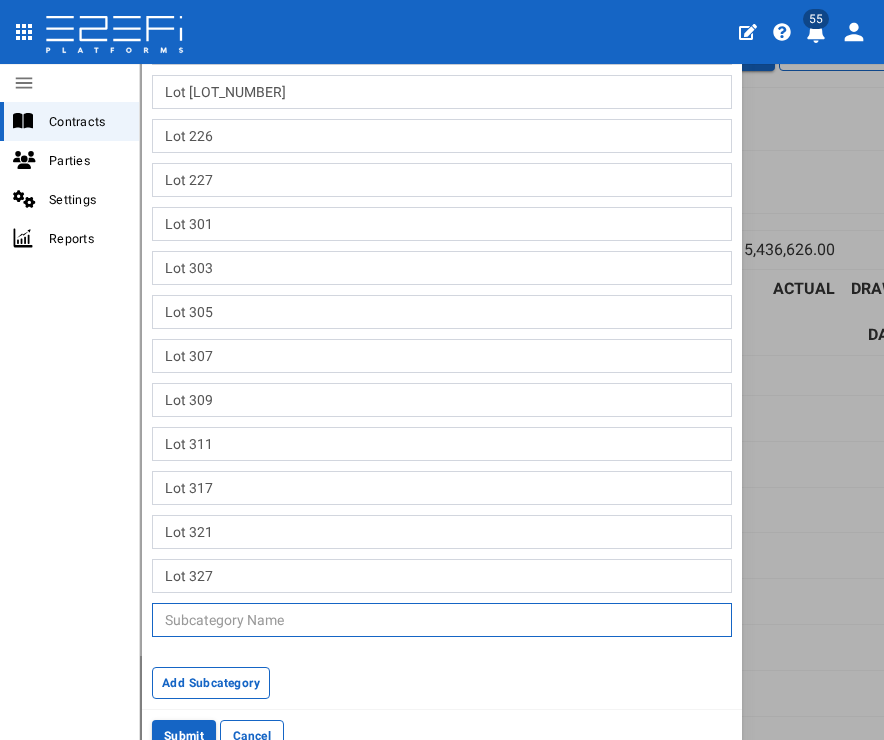 click at bounding box center [442, 620] 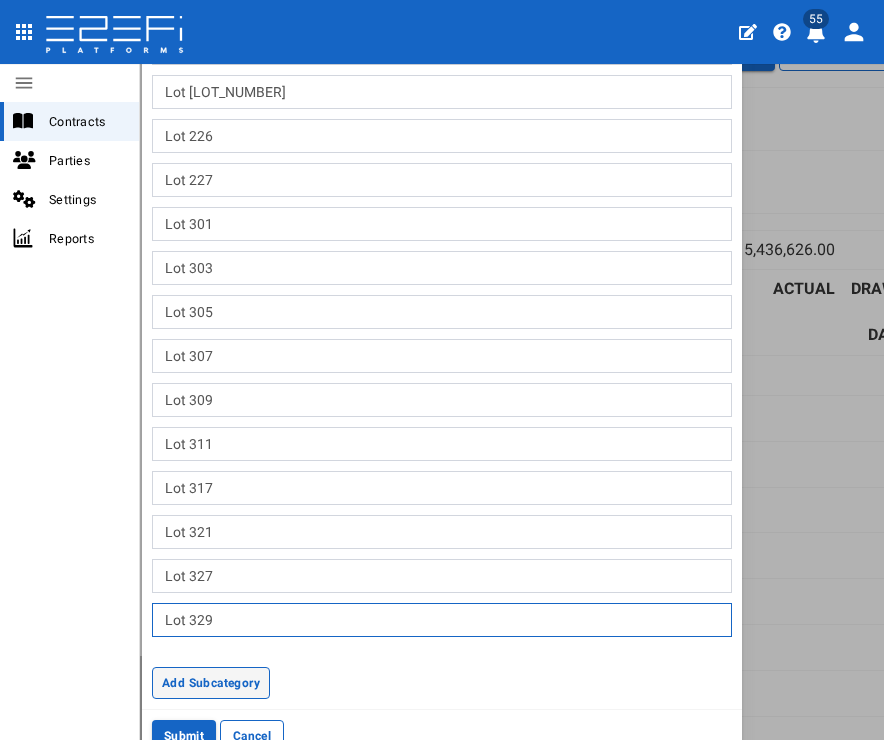 type on "Lot 329" 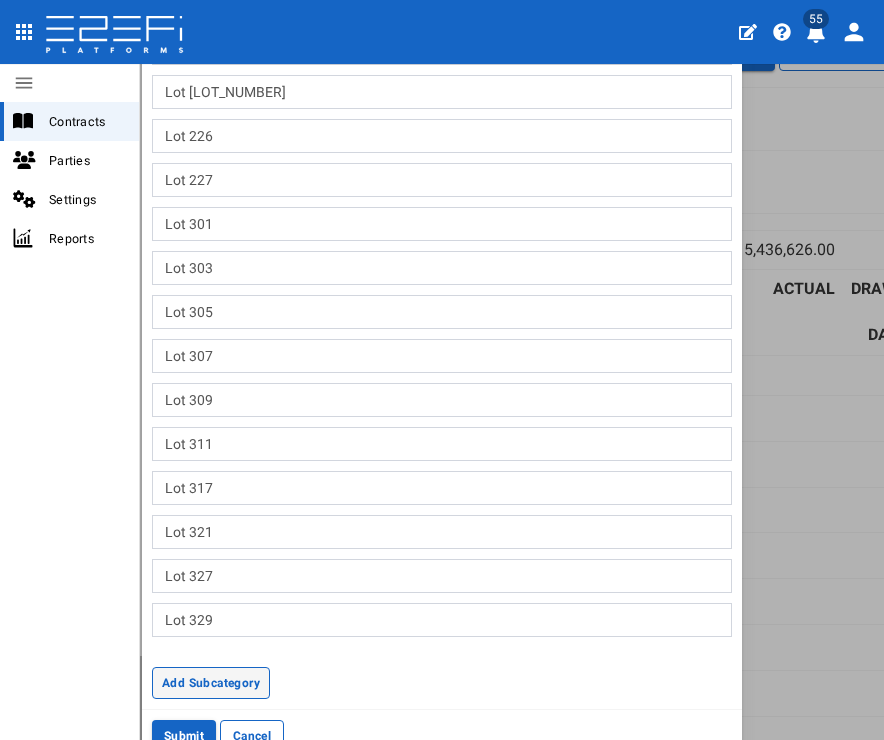 click on "Add Subcategory" at bounding box center [211, 683] 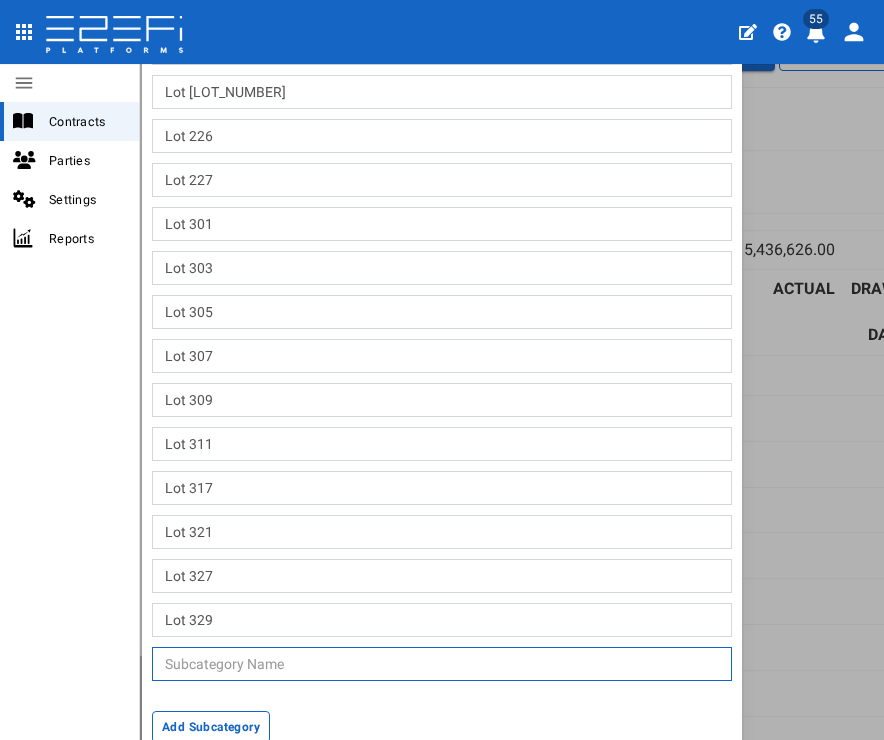 click at bounding box center (442, 664) 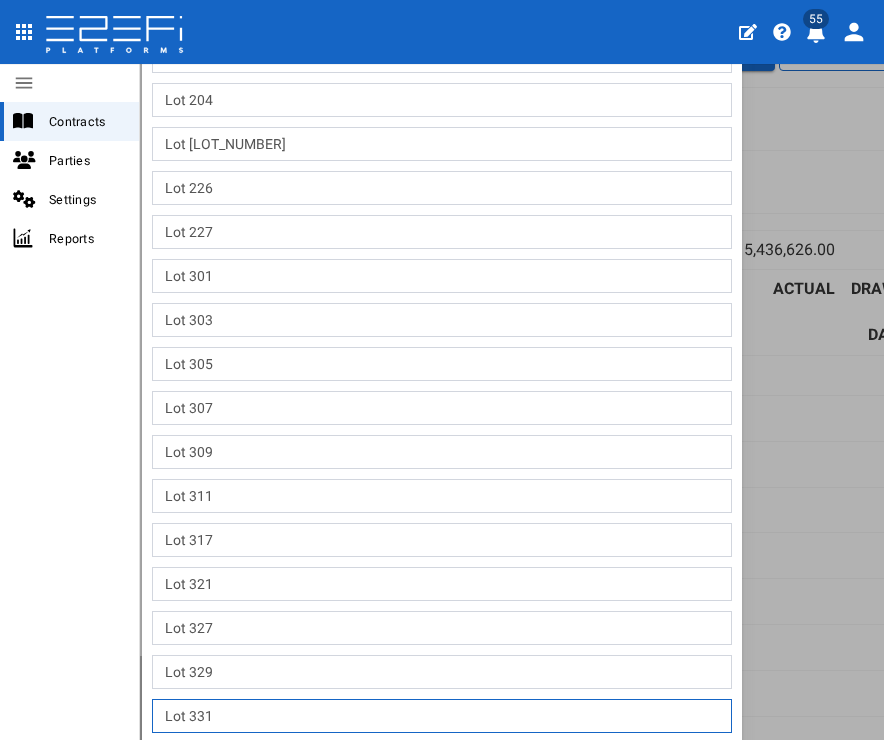 scroll, scrollTop: 0, scrollLeft: 0, axis: both 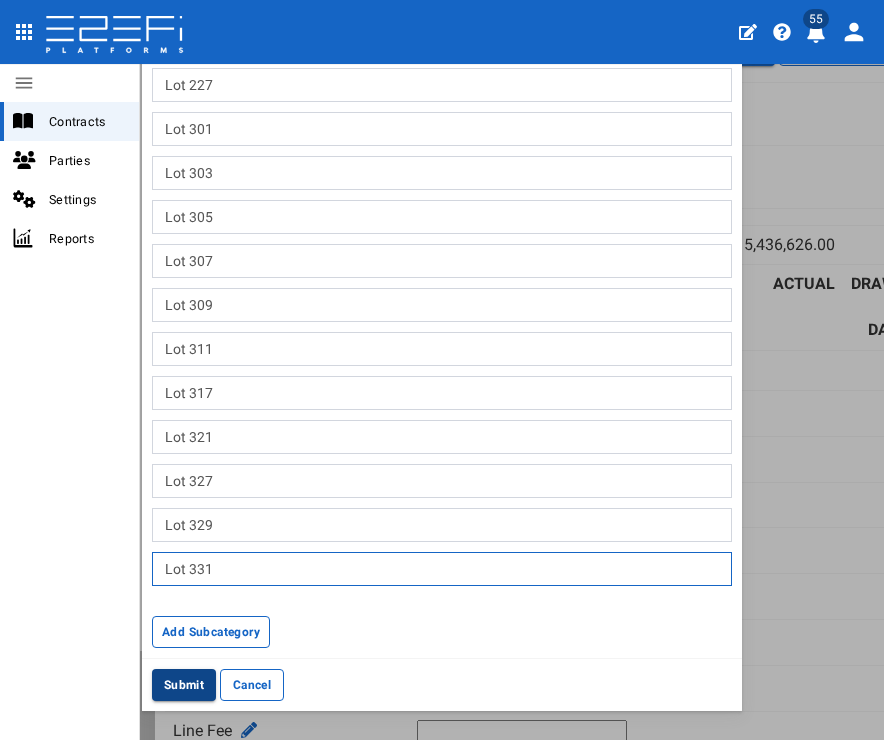 type on "Lot 331" 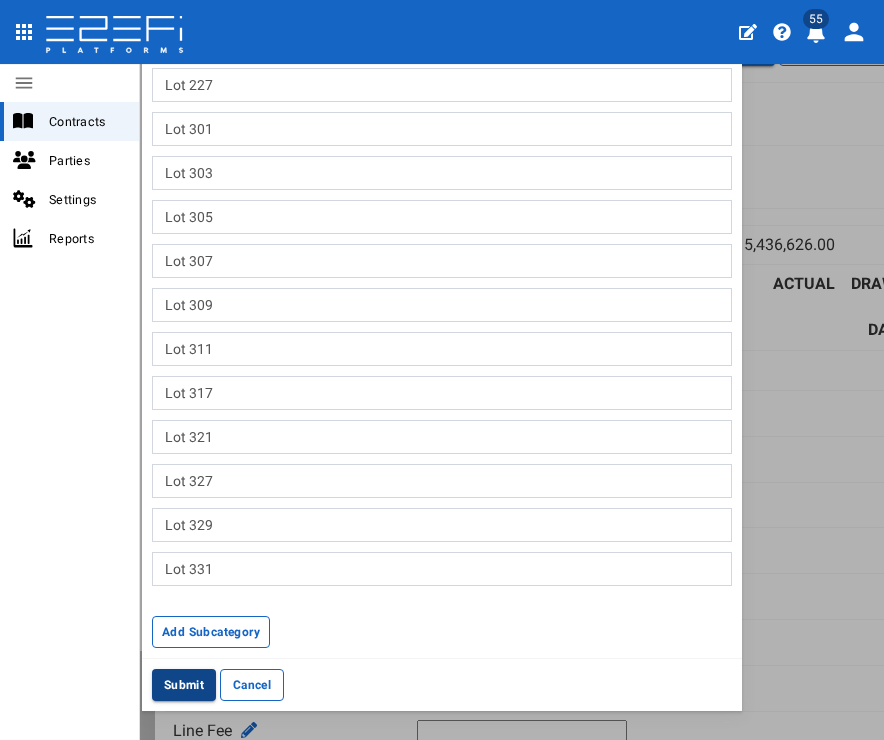 click on "Submit" at bounding box center [184, 685] 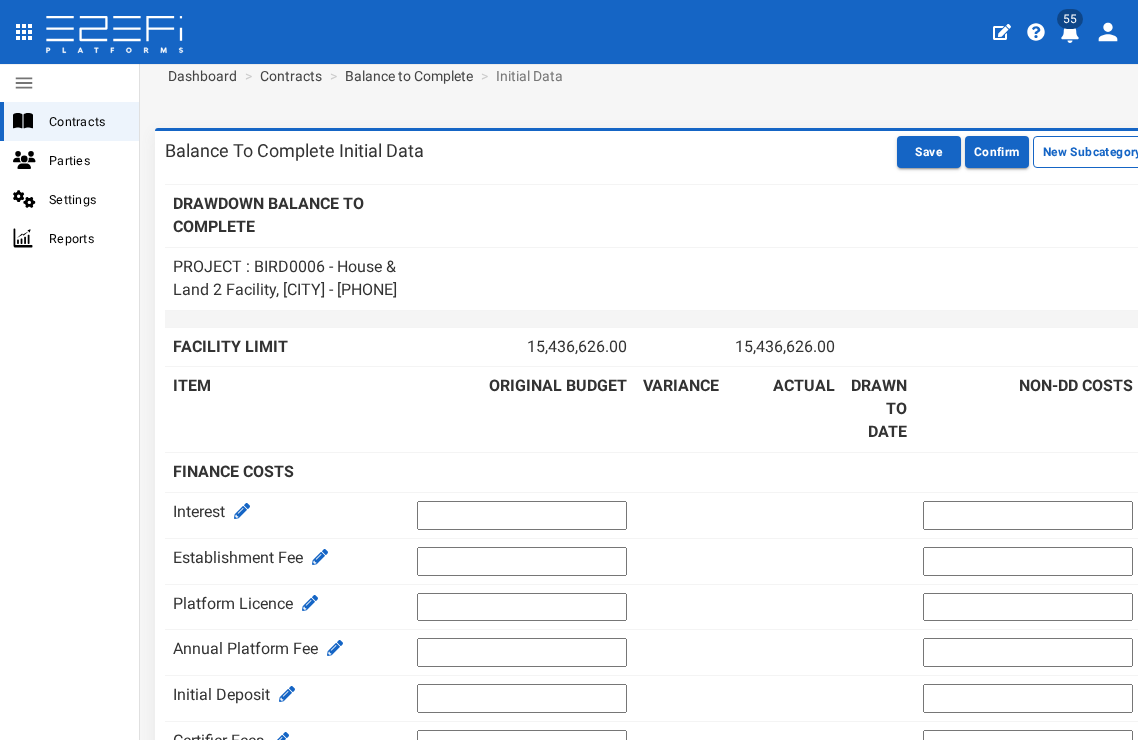 scroll, scrollTop: 0, scrollLeft: 0, axis: both 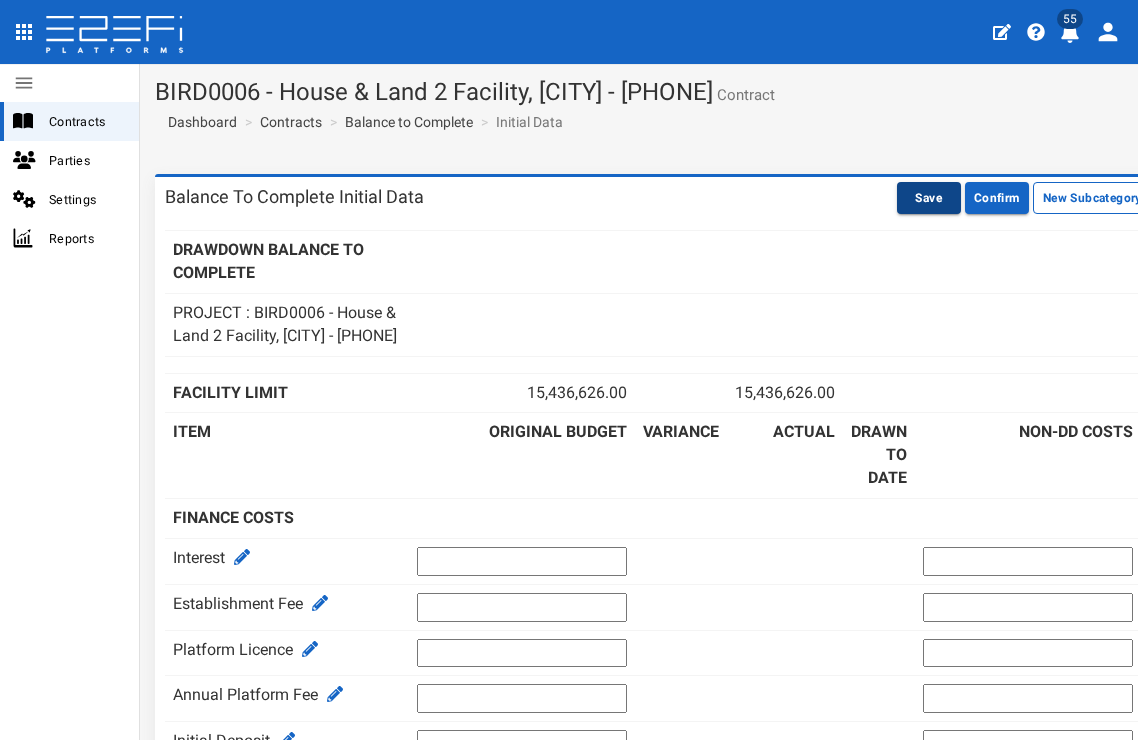 click on "Save" at bounding box center [929, 198] 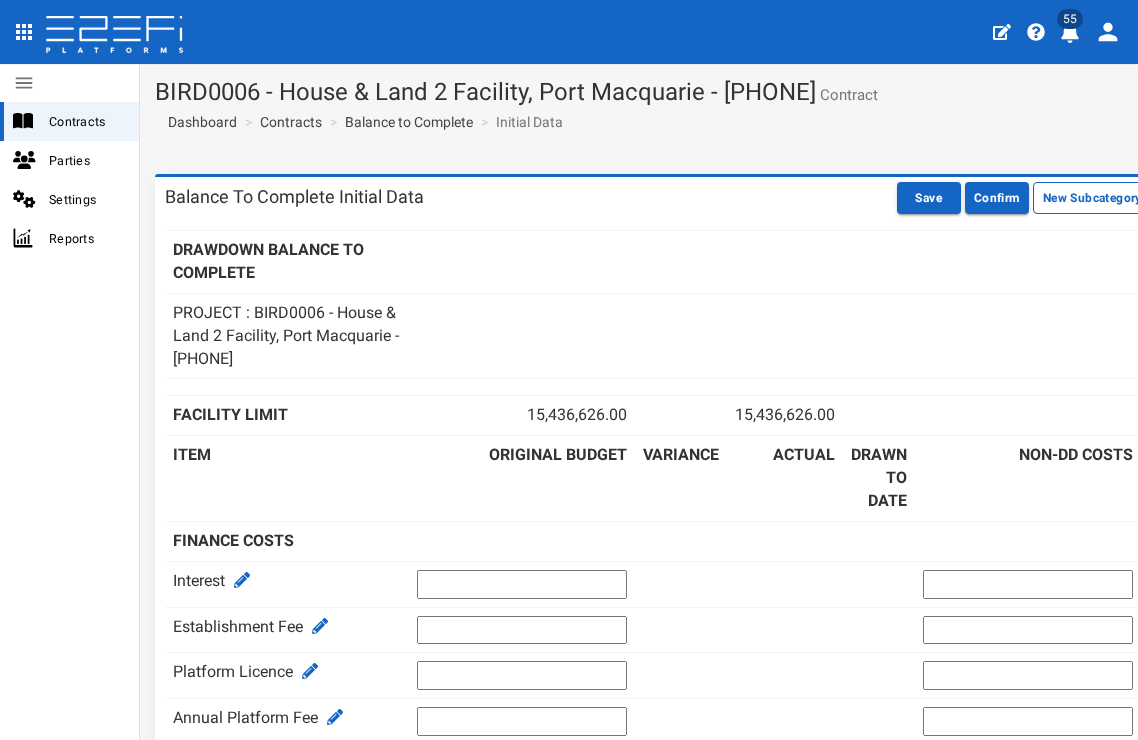 scroll, scrollTop: 0, scrollLeft: 0, axis: both 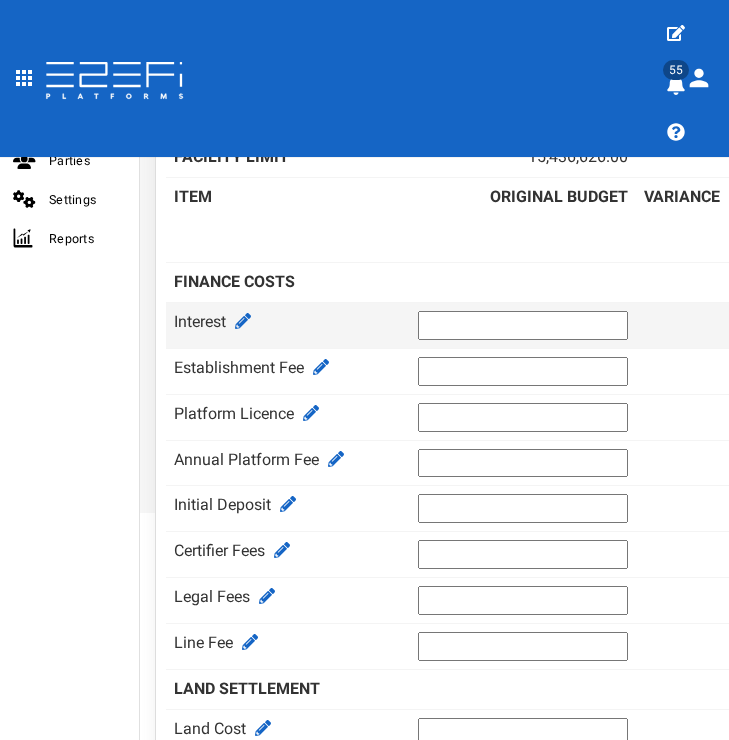 click at bounding box center (523, 325) 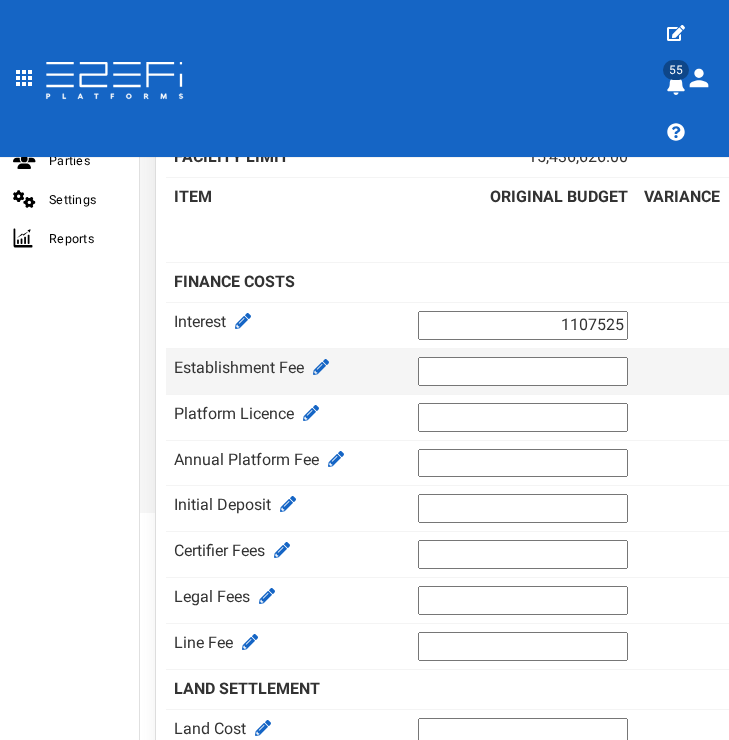 type on "1107525" 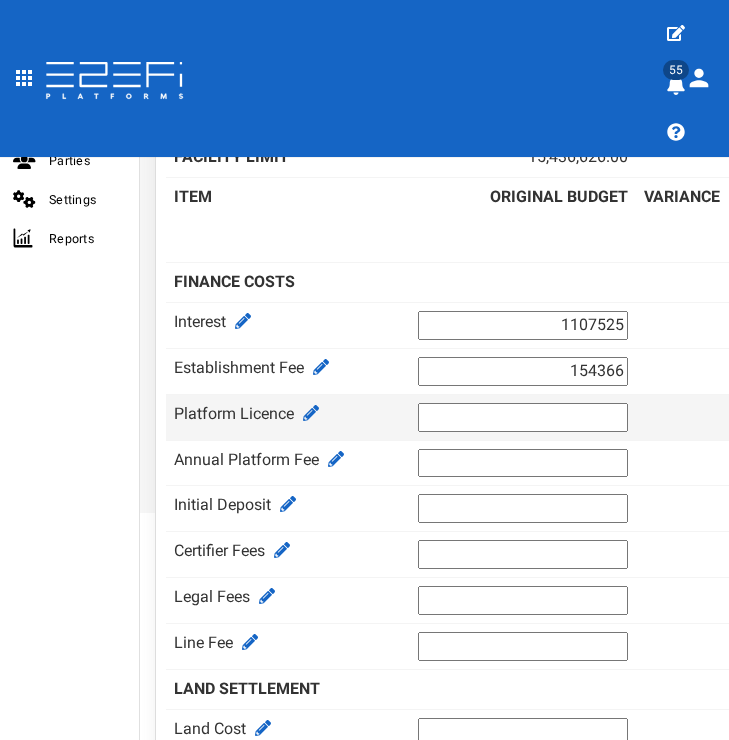 type on "154366" 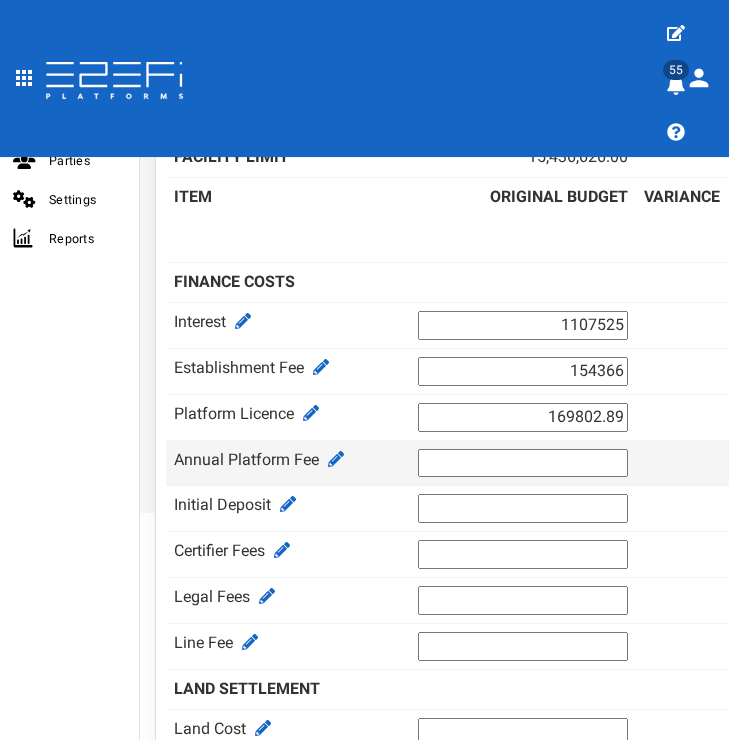 type on "169802.89" 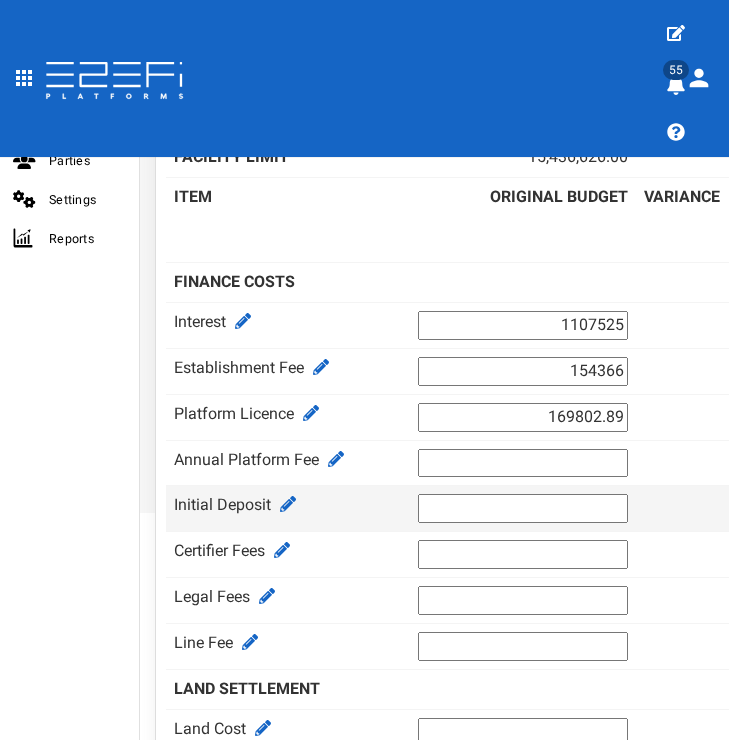 scroll, scrollTop: 299, scrollLeft: 0, axis: vertical 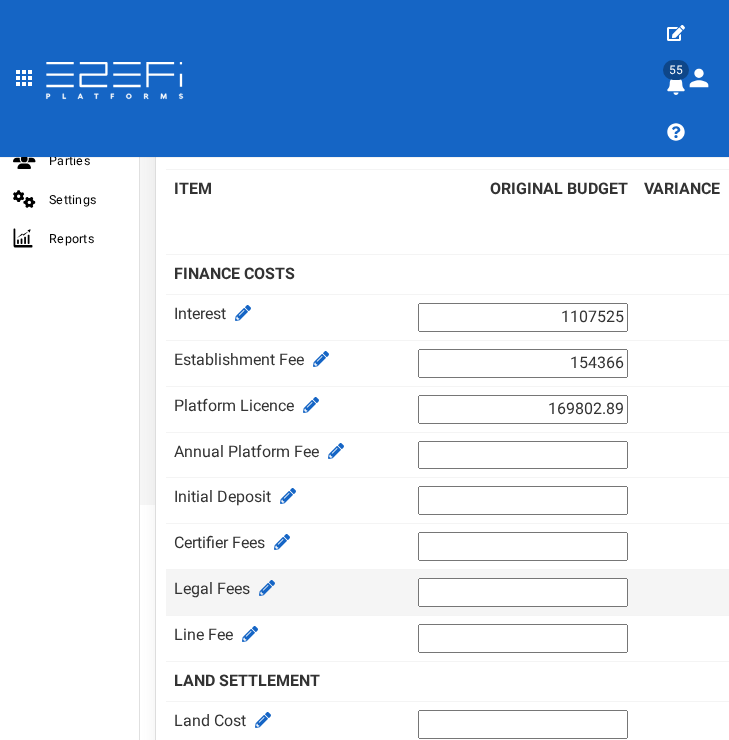 click at bounding box center [523, 592] 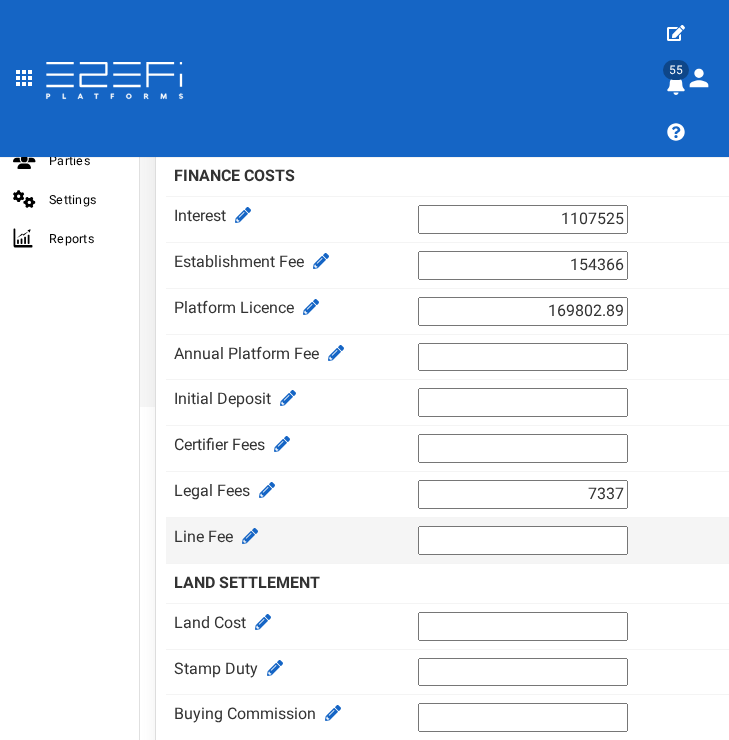 scroll, scrollTop: 401, scrollLeft: 0, axis: vertical 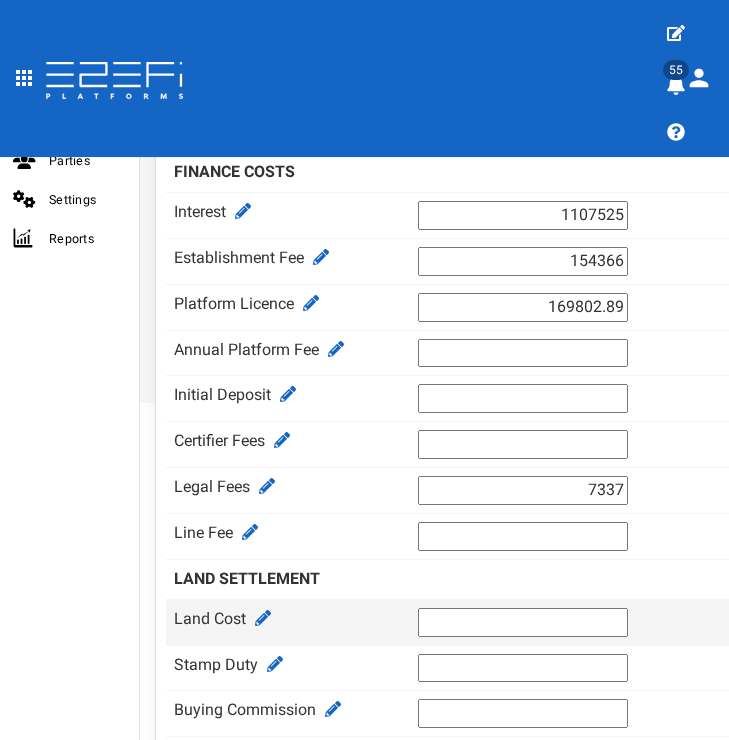 type on "7337" 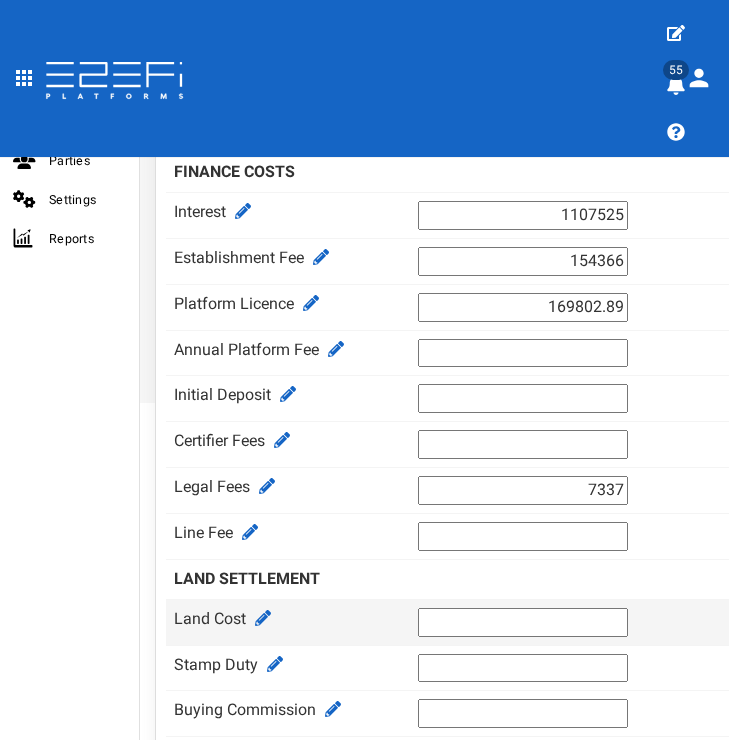 click at bounding box center [523, 622] 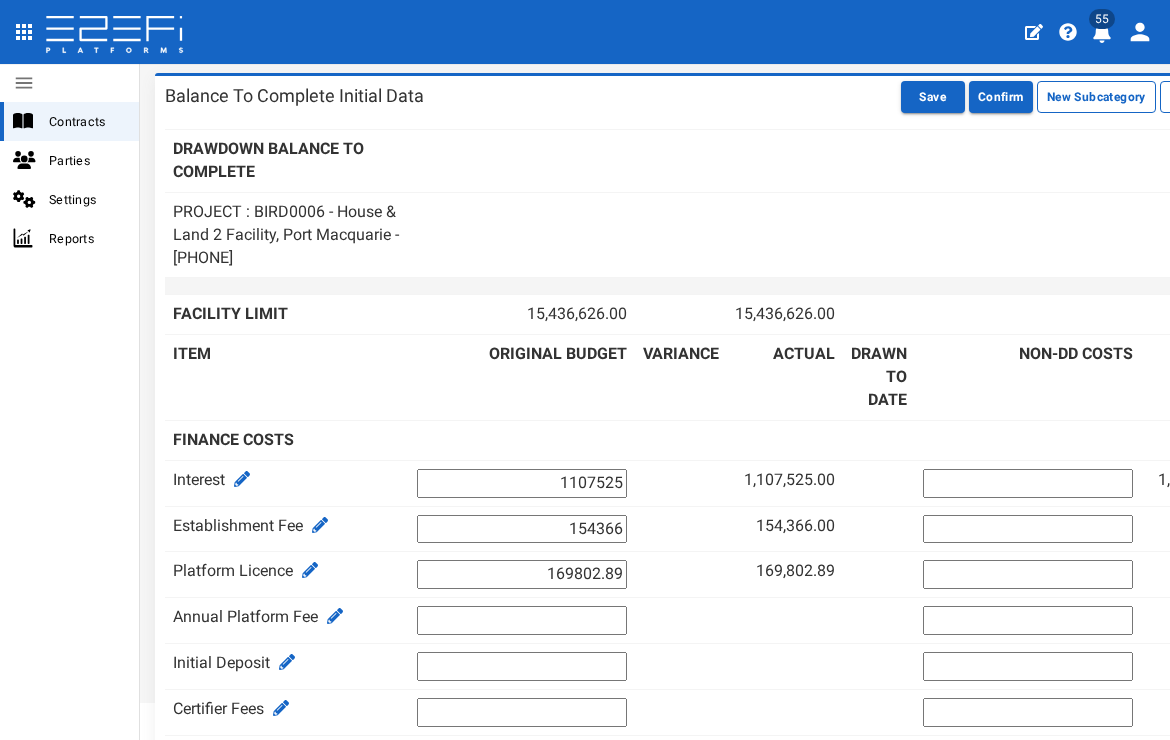 scroll, scrollTop: 48, scrollLeft: 0, axis: vertical 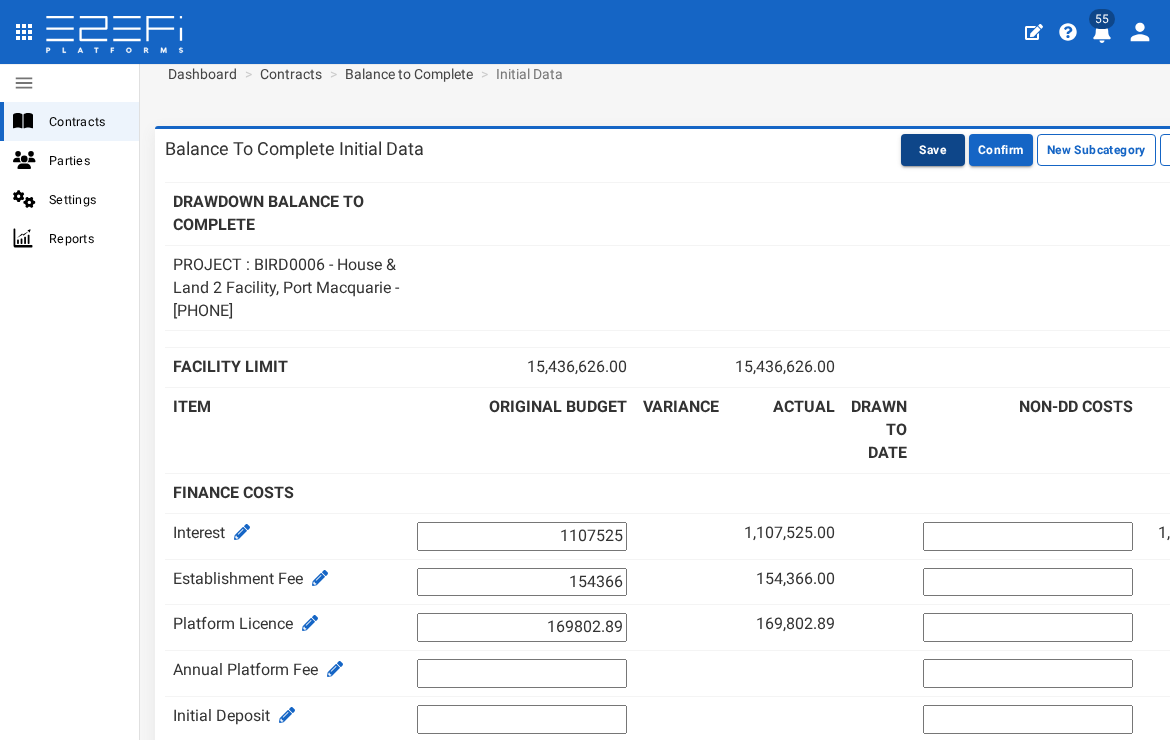 click on "Save" at bounding box center (933, 150) 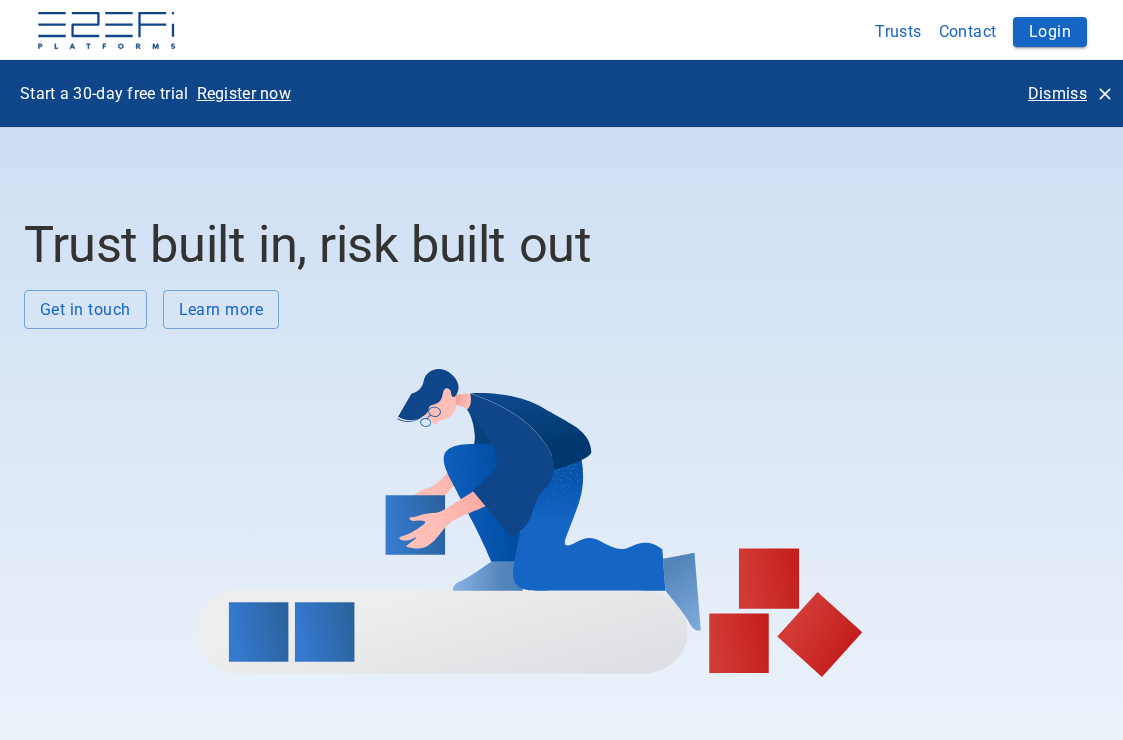 scroll, scrollTop: 0, scrollLeft: 0, axis: both 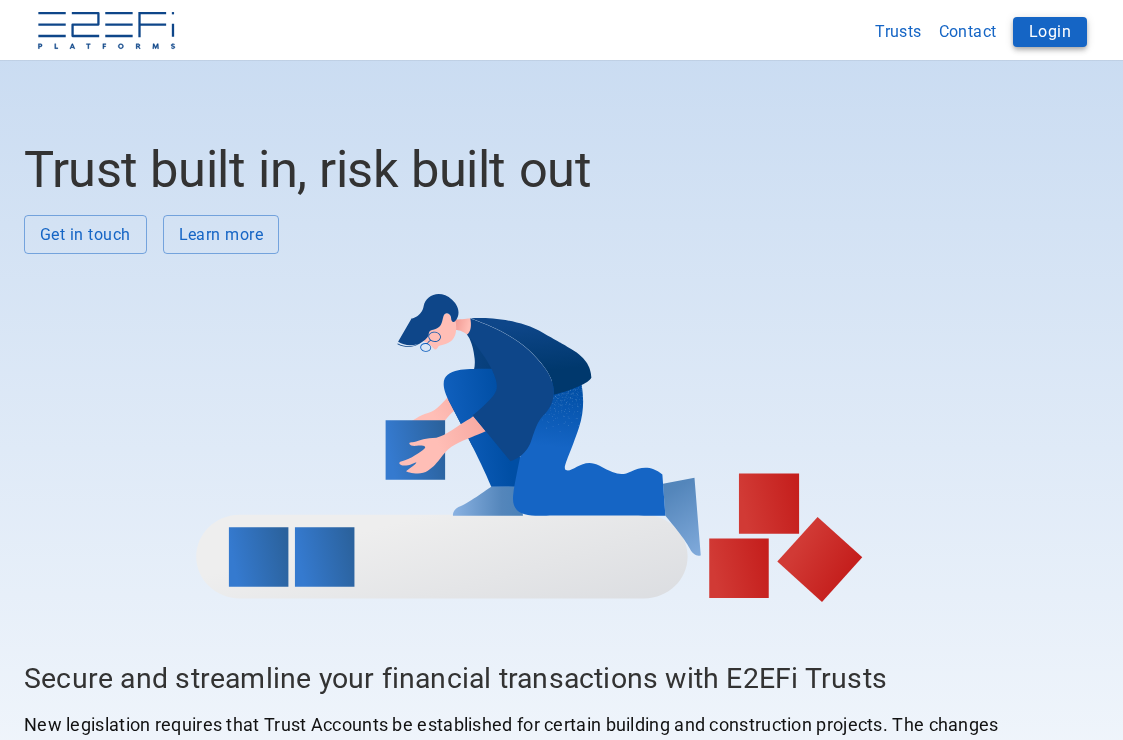 click on "Login" at bounding box center [1050, 32] 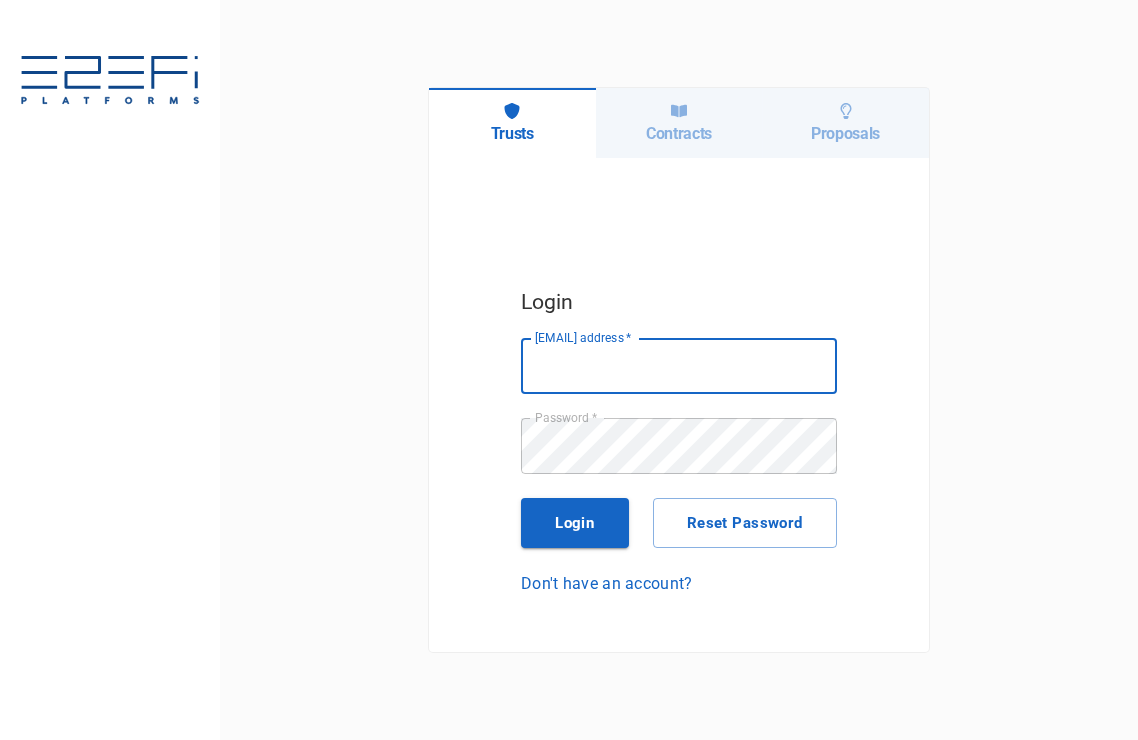 scroll, scrollTop: 0, scrollLeft: 0, axis: both 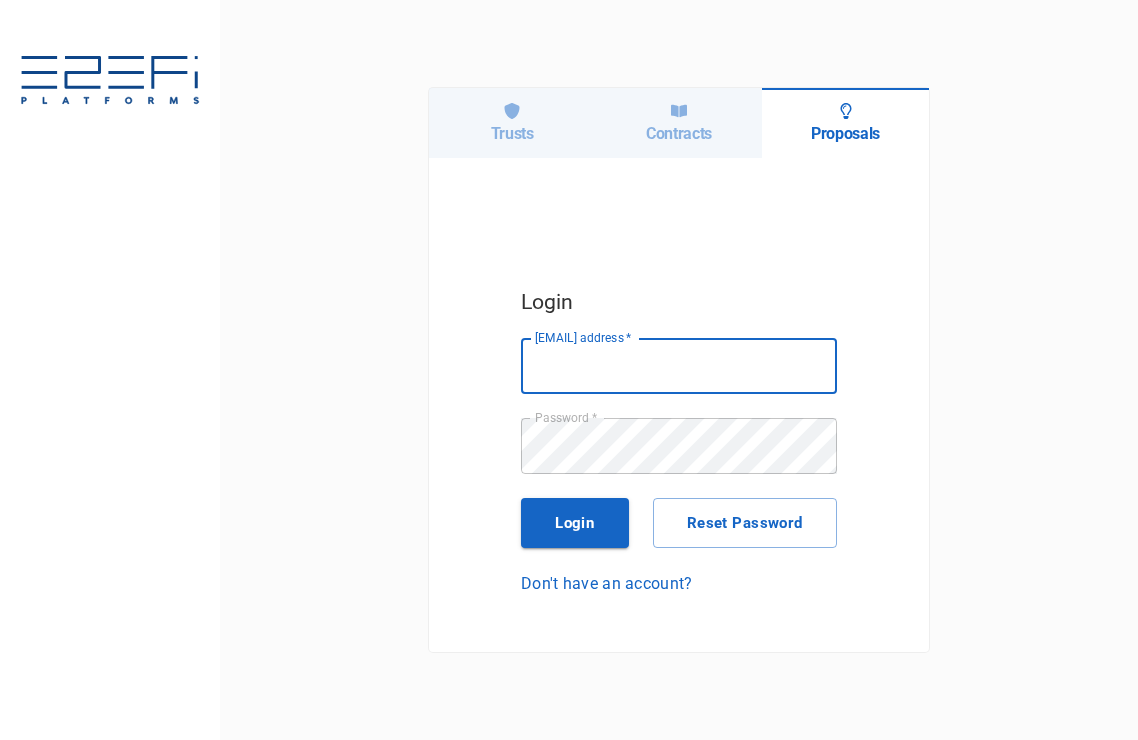 click on "[EMAIL] address   *" at bounding box center (679, 366) 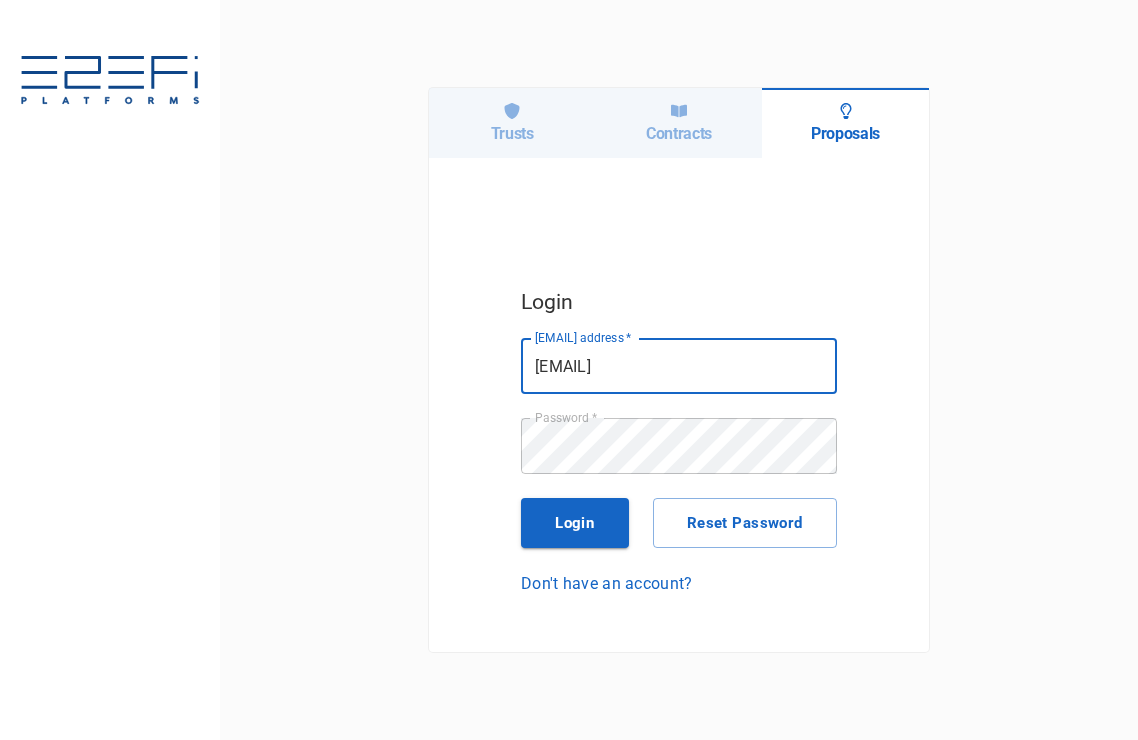 type on "[EMAIL]" 